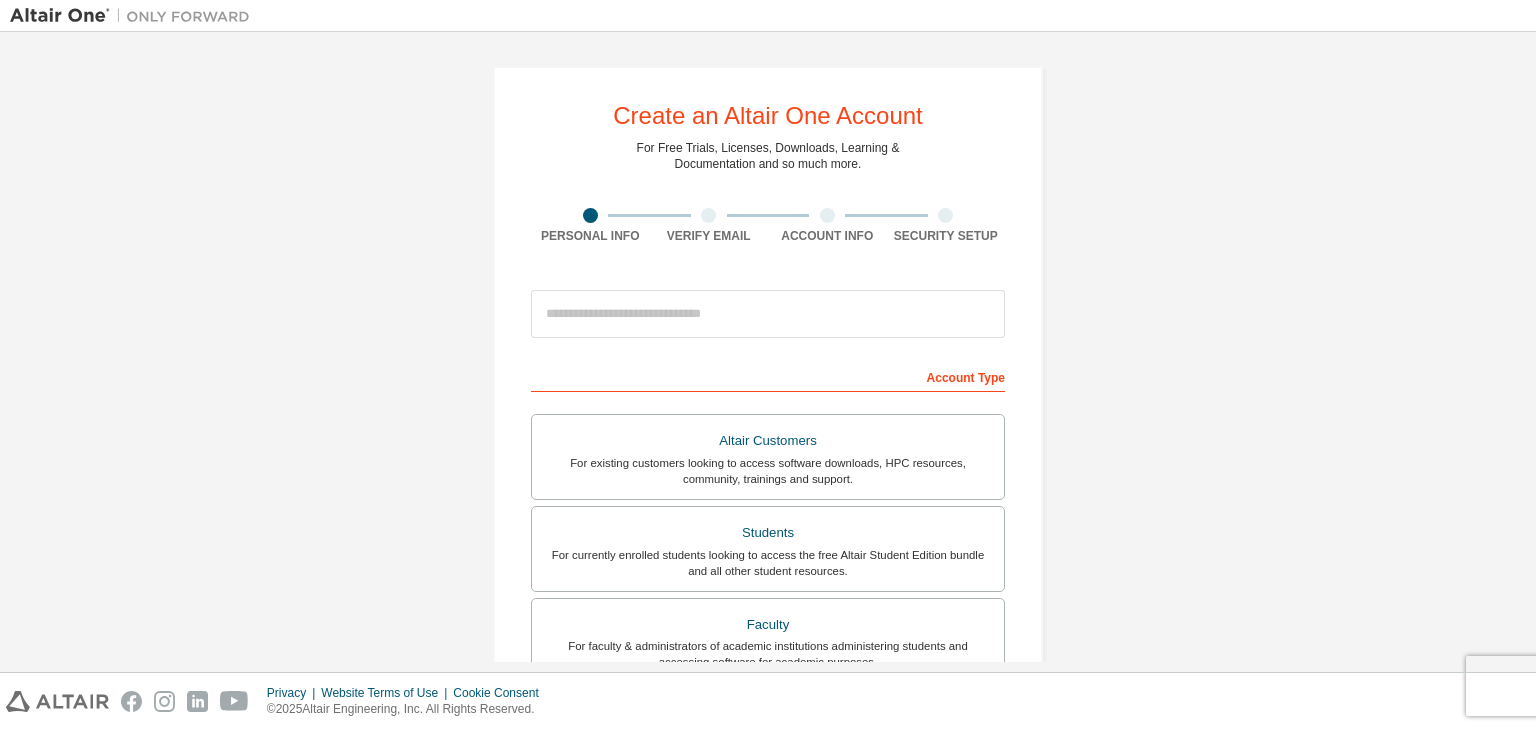 scroll, scrollTop: 0, scrollLeft: 0, axis: both 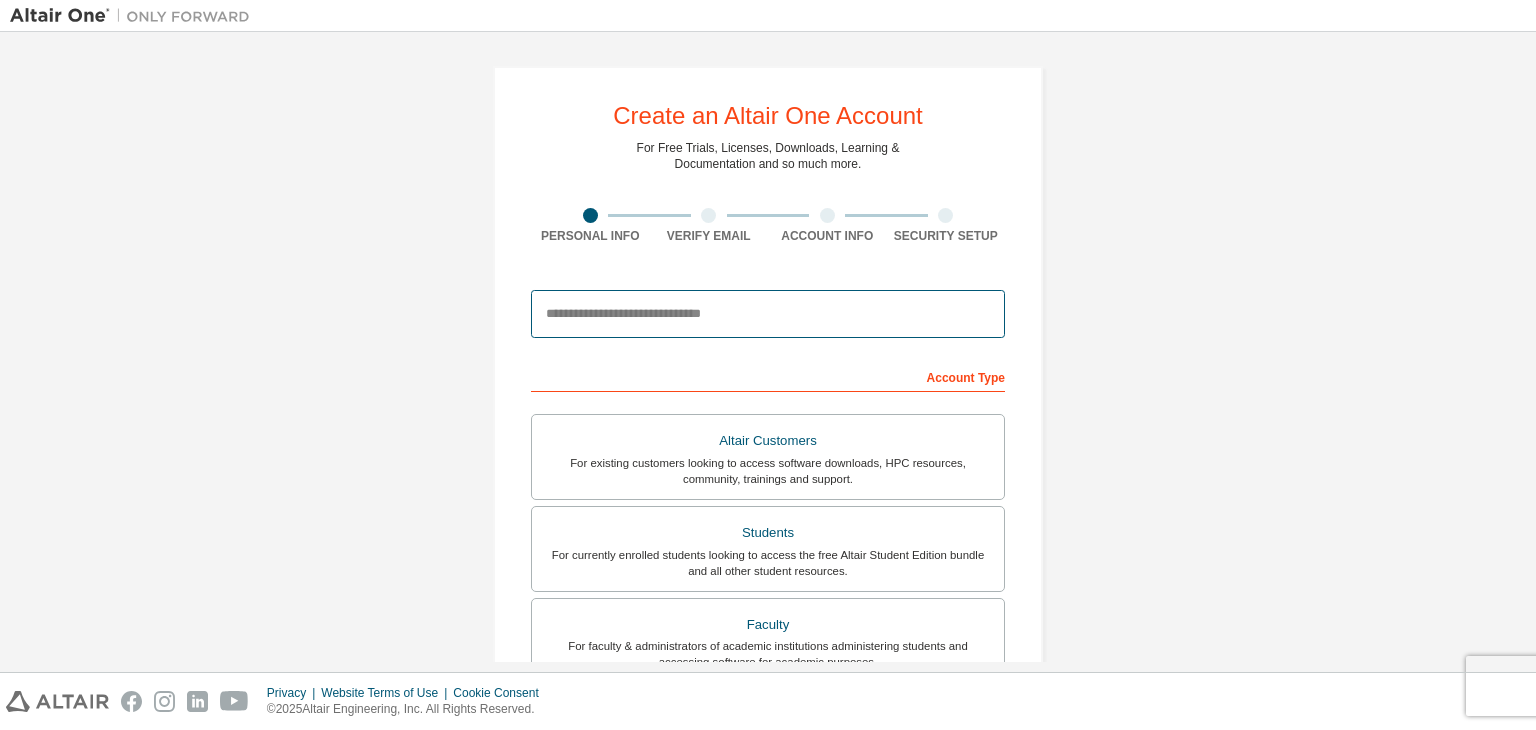 click at bounding box center [768, 314] 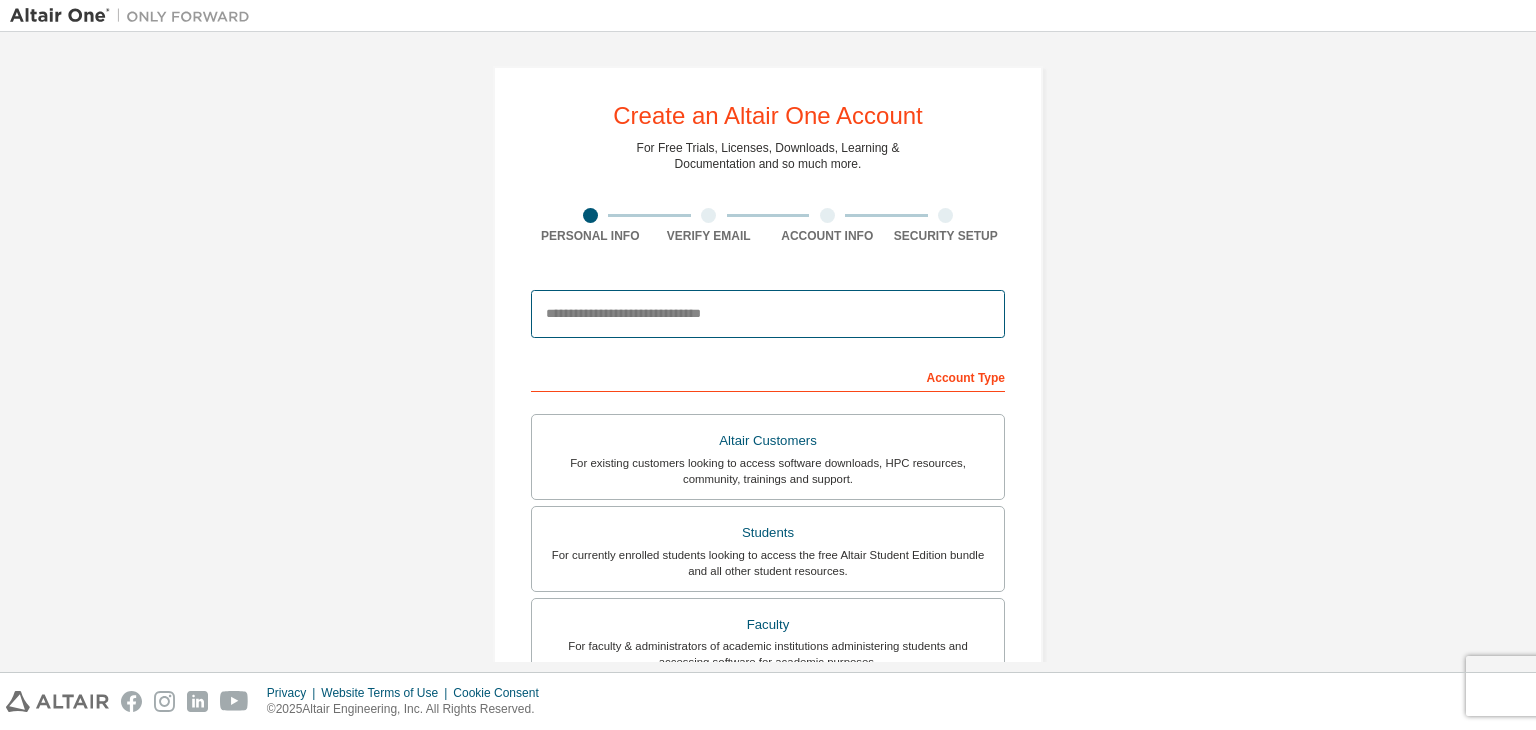 type on "**********" 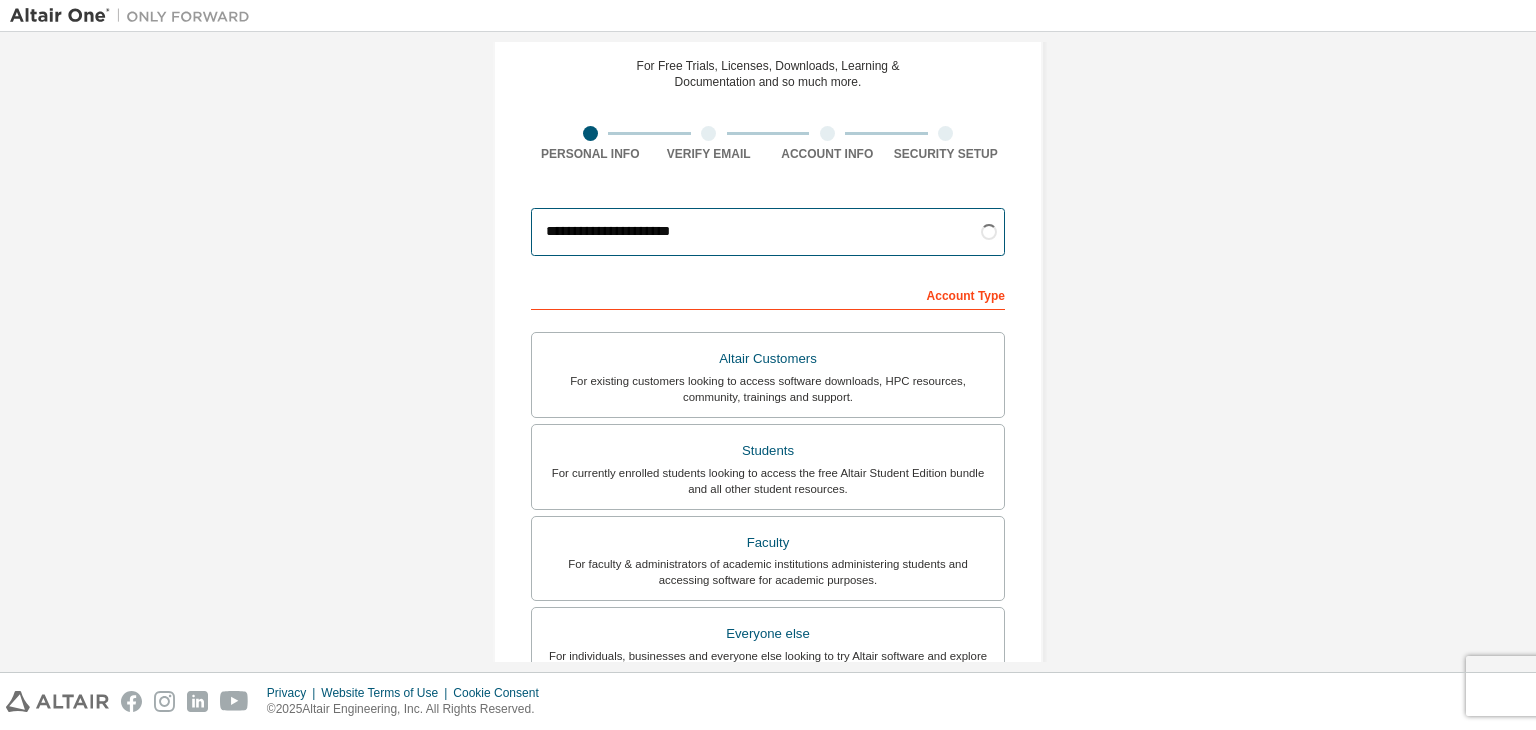 scroll, scrollTop: 300, scrollLeft: 0, axis: vertical 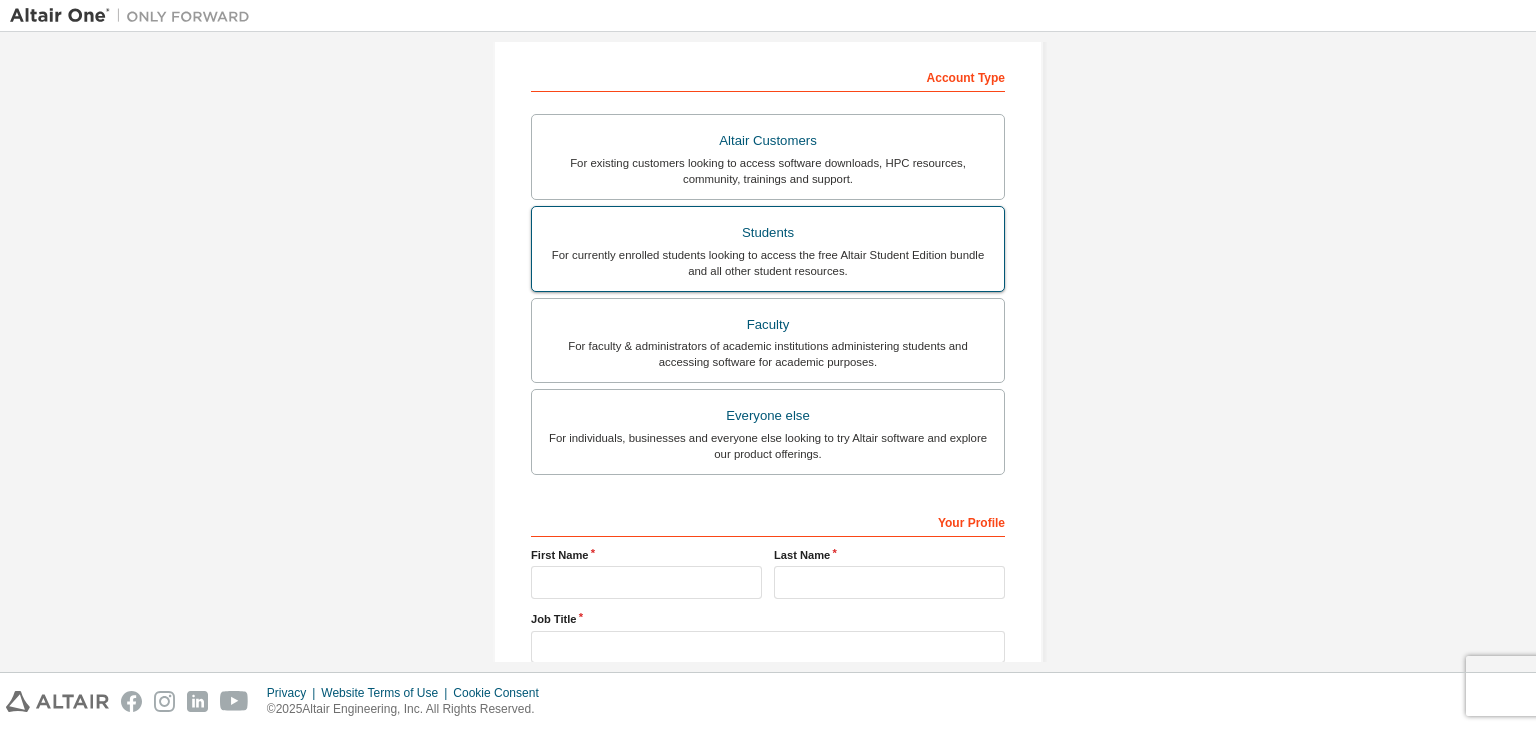 click on "For currently enrolled students looking to access the free Altair Student Edition bundle and all other student resources." at bounding box center [768, 263] 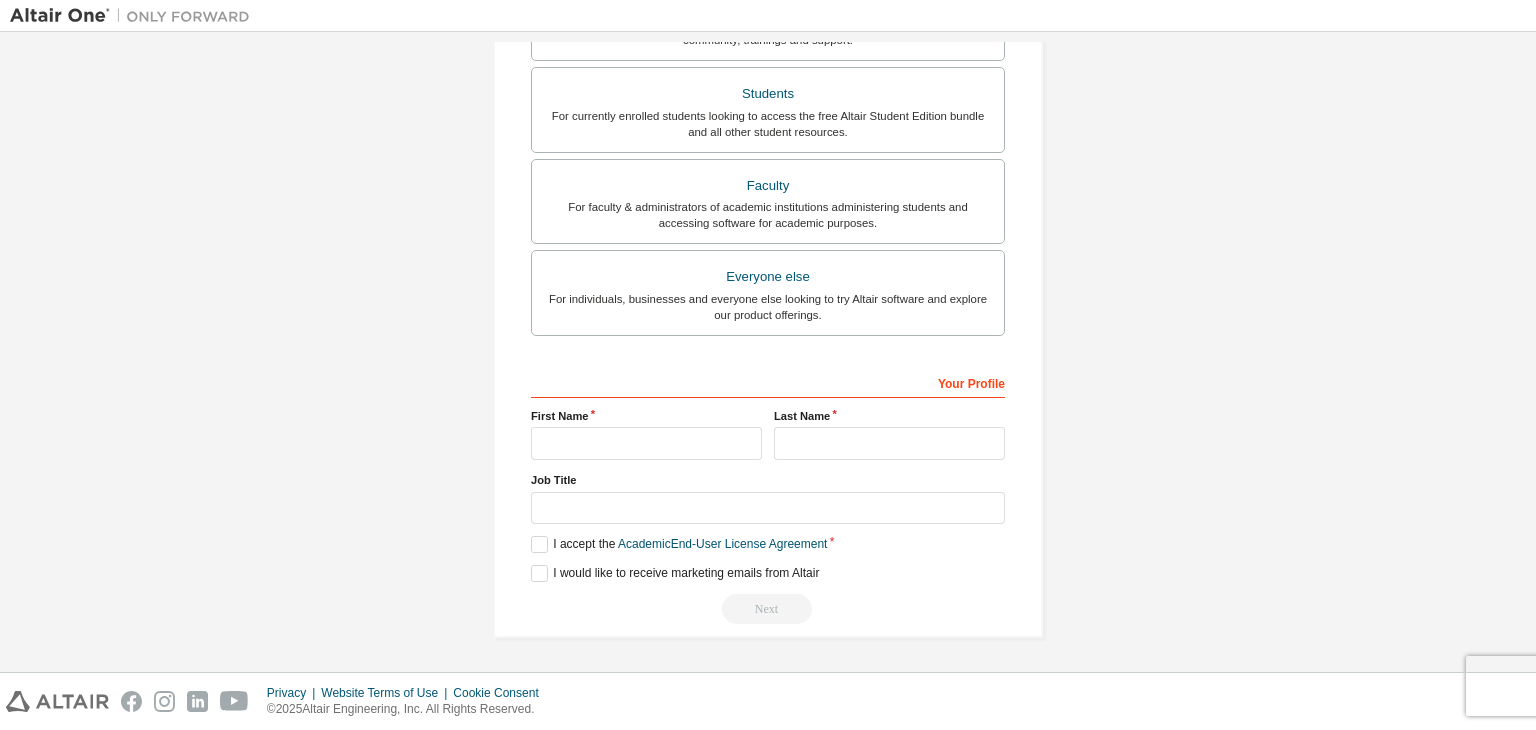scroll, scrollTop: 435, scrollLeft: 0, axis: vertical 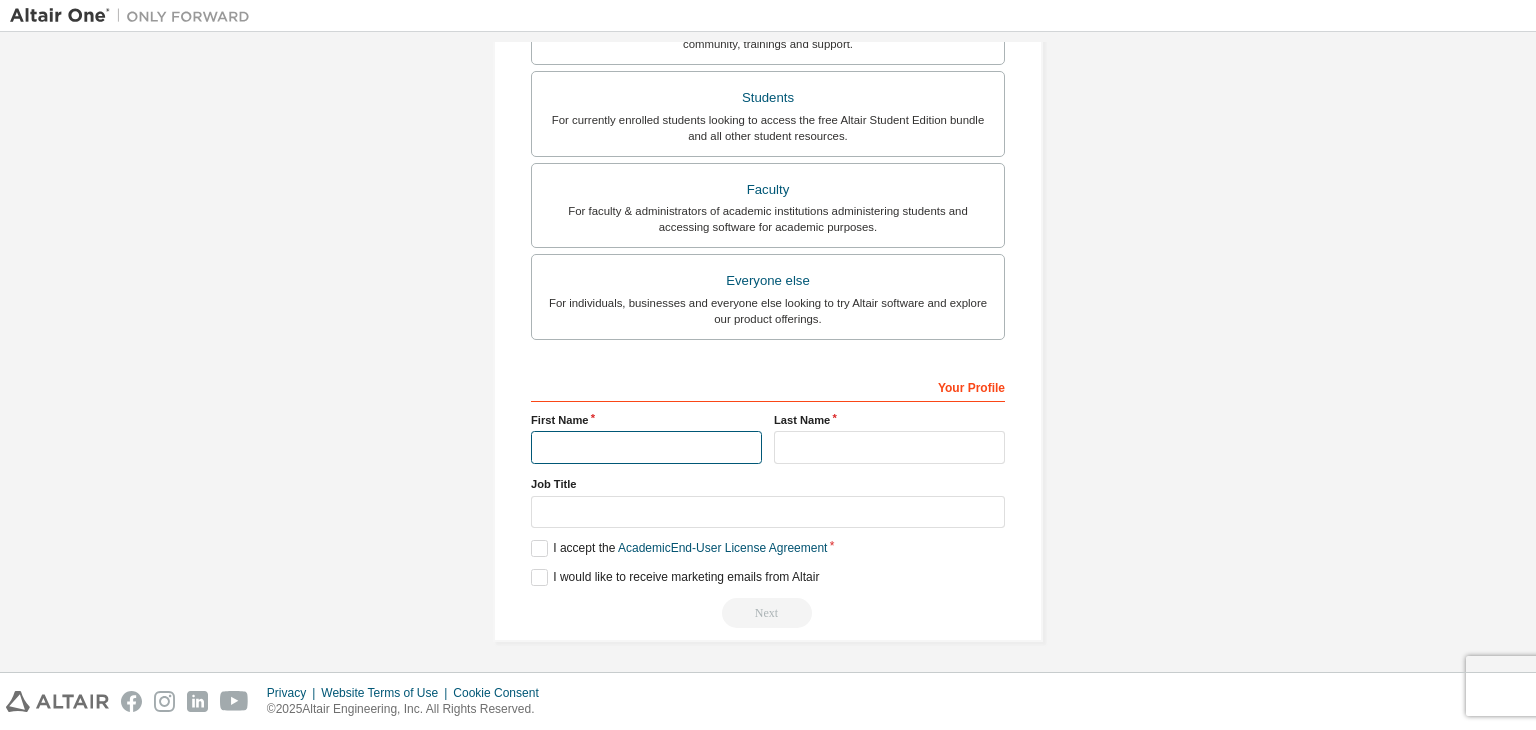 click at bounding box center [646, 447] 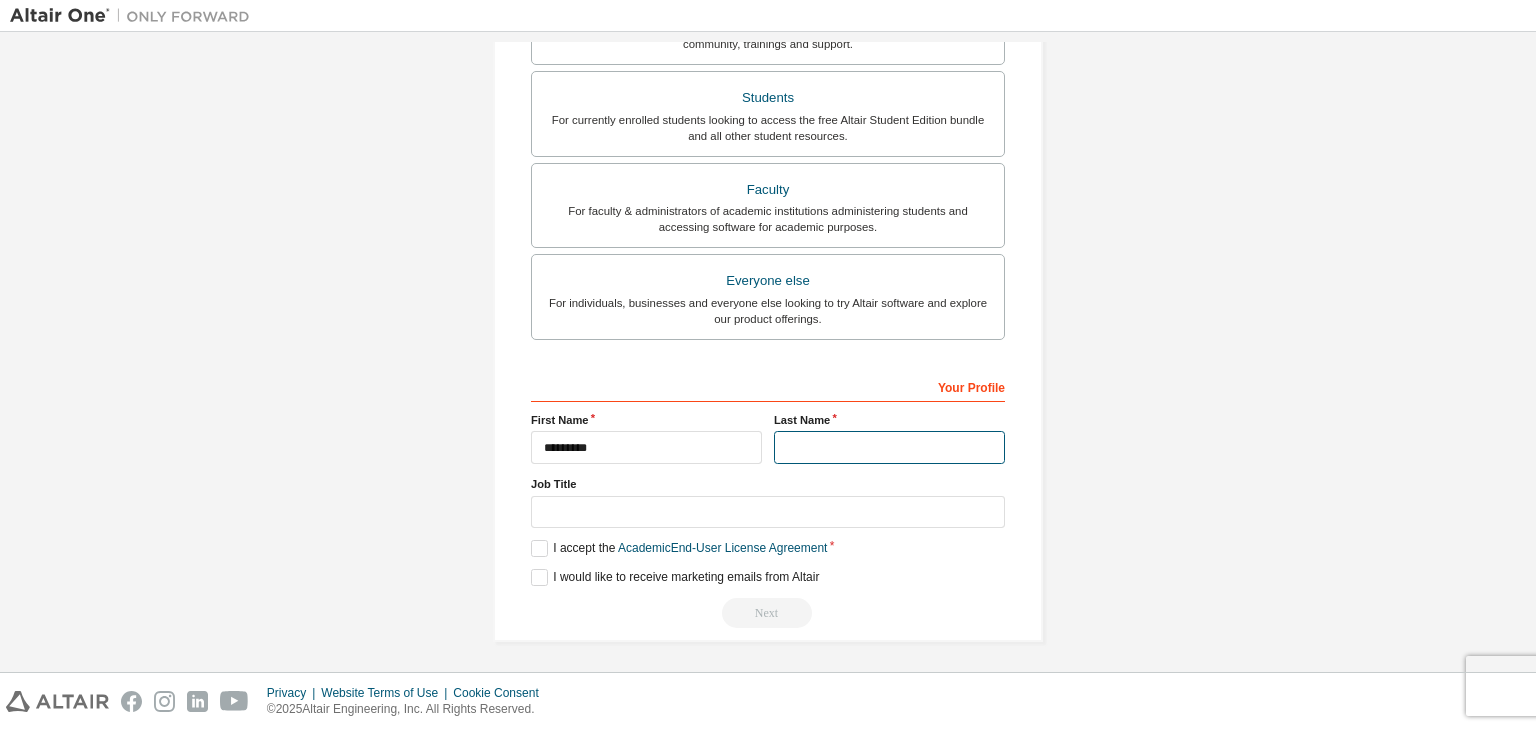 click at bounding box center (889, 447) 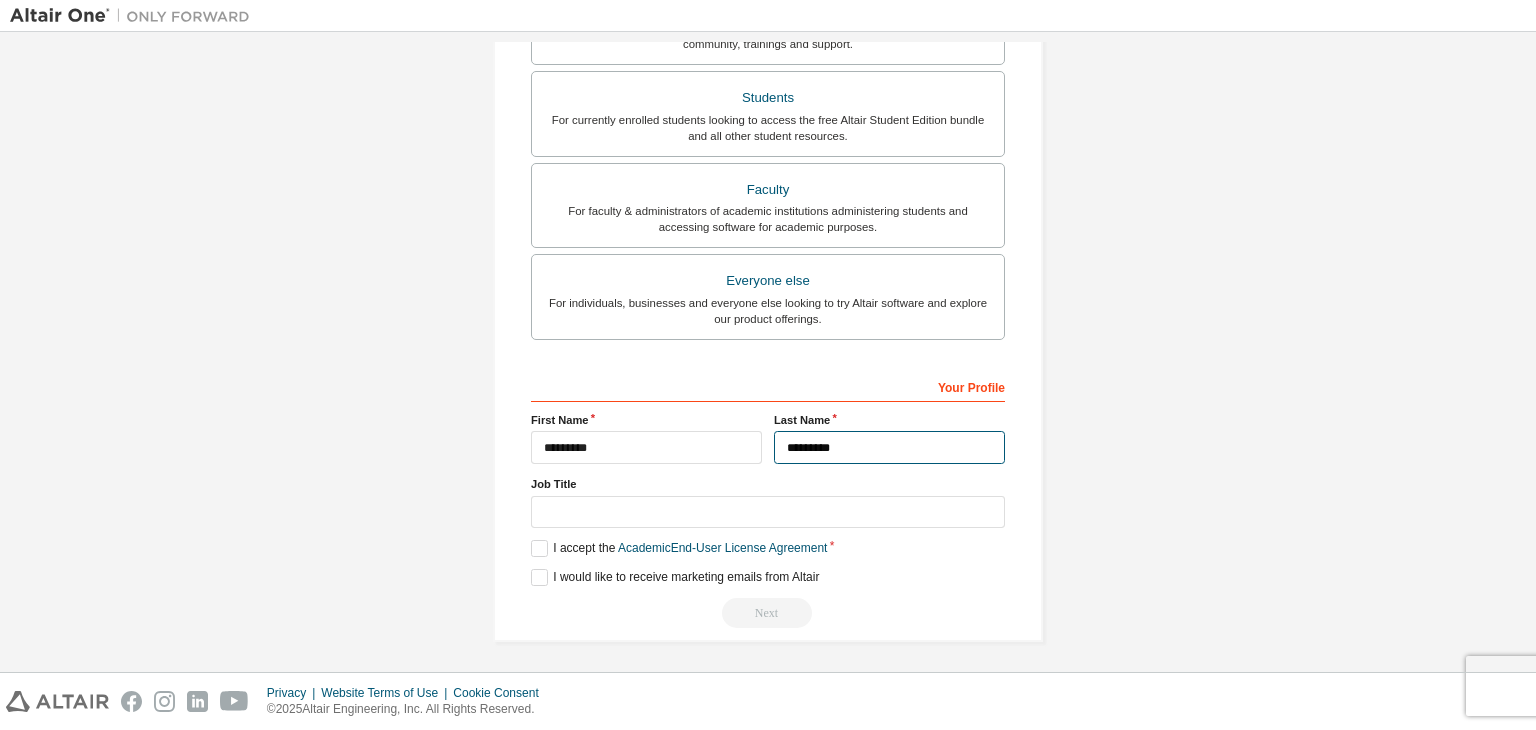 type on "*********" 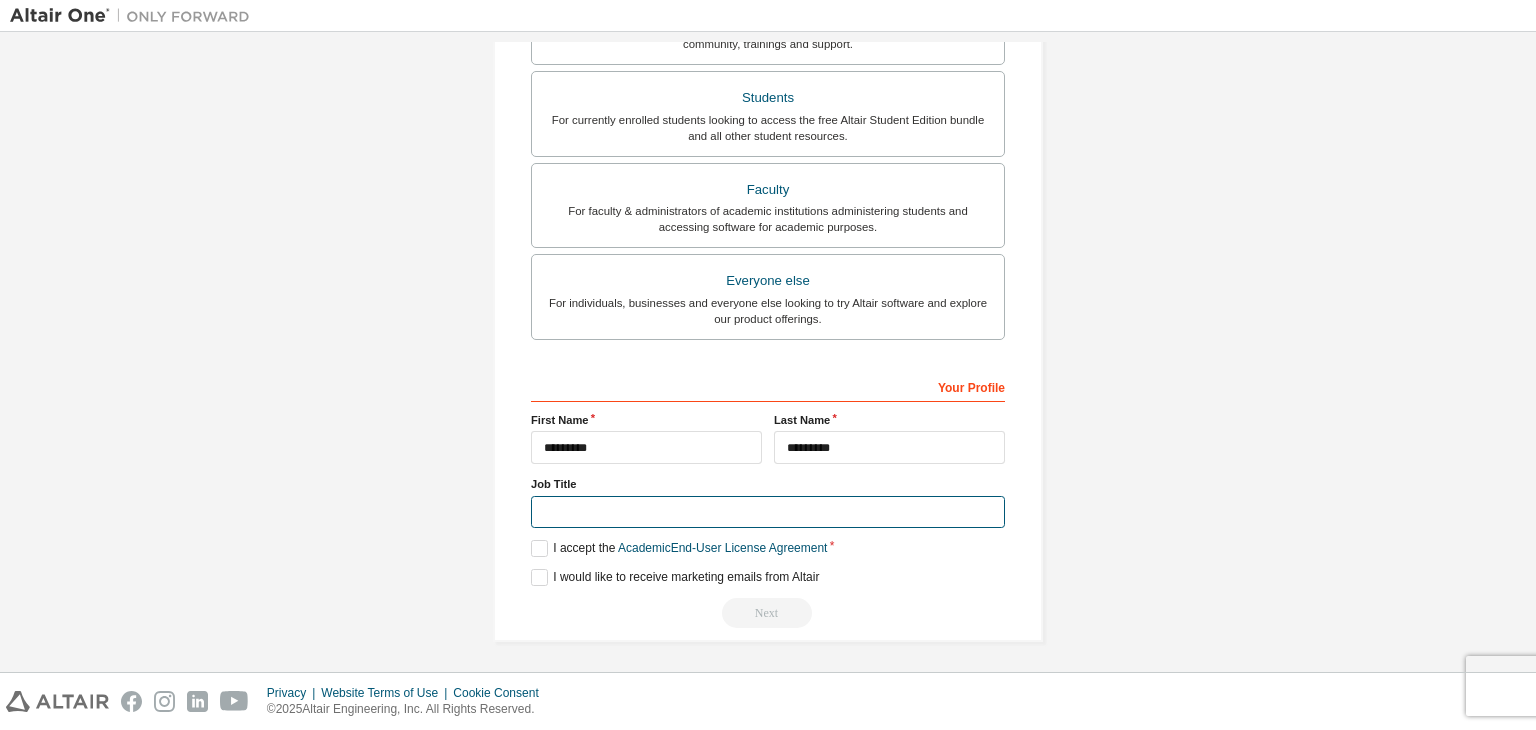 click at bounding box center (768, 512) 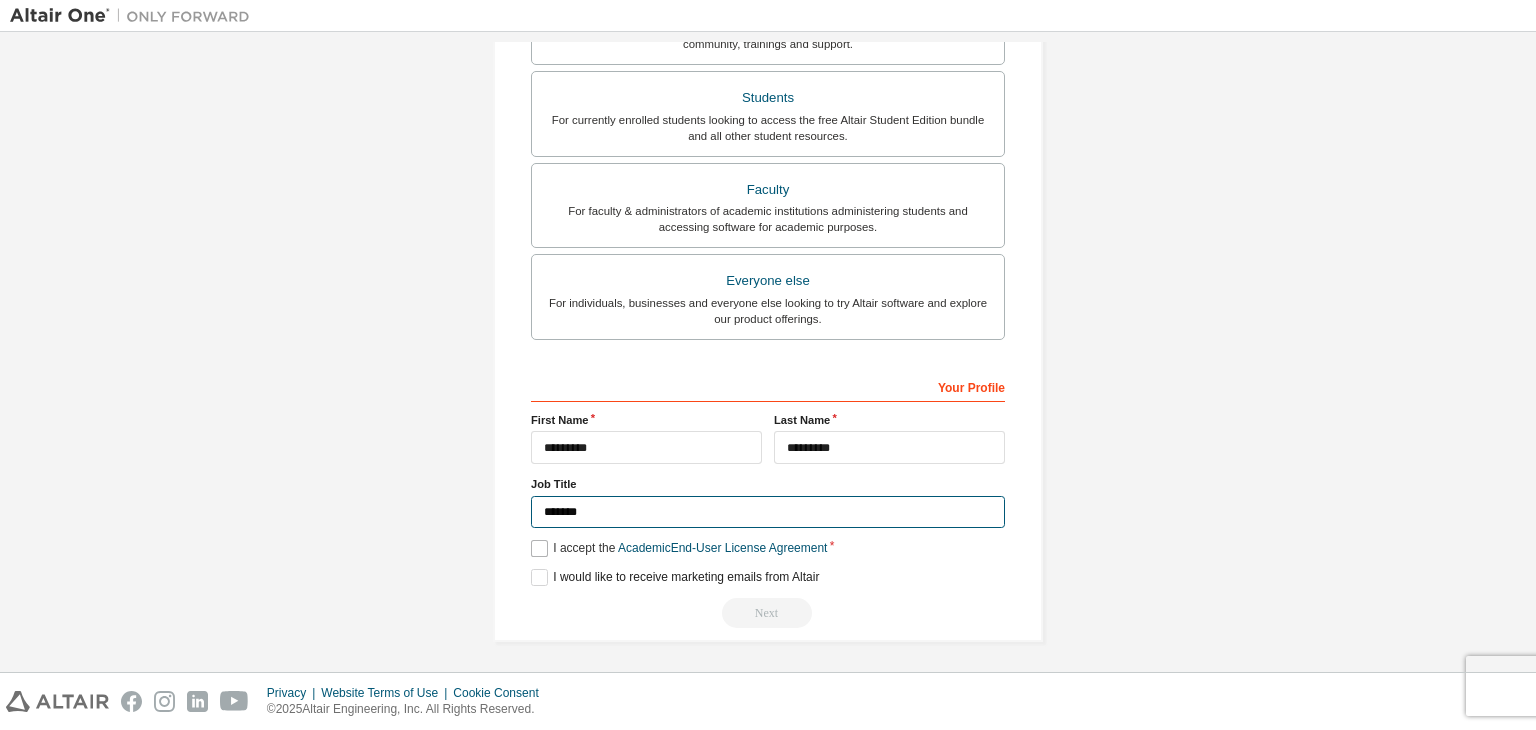 type on "*******" 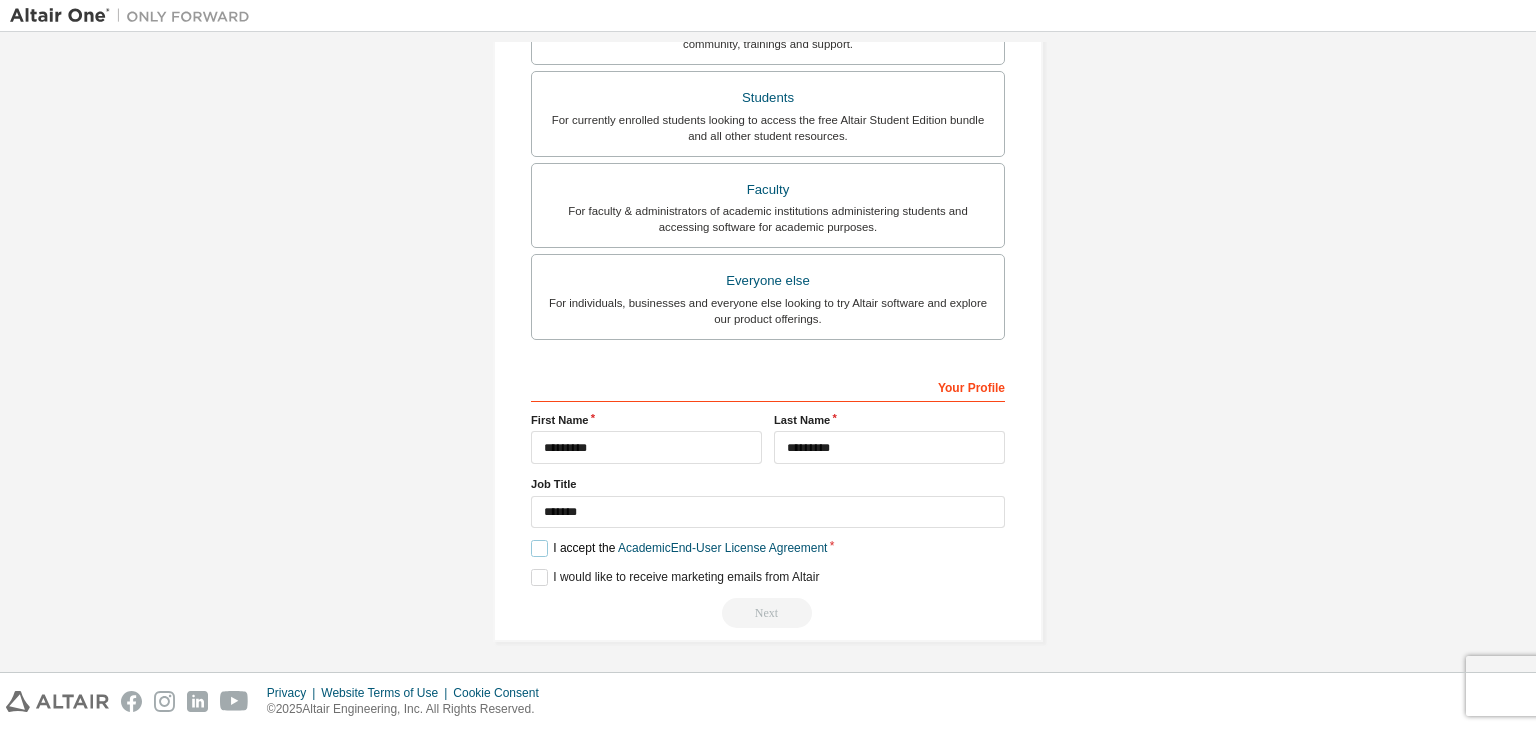 click on "I accept the   Academic   End-User License Agreement" at bounding box center (679, 548) 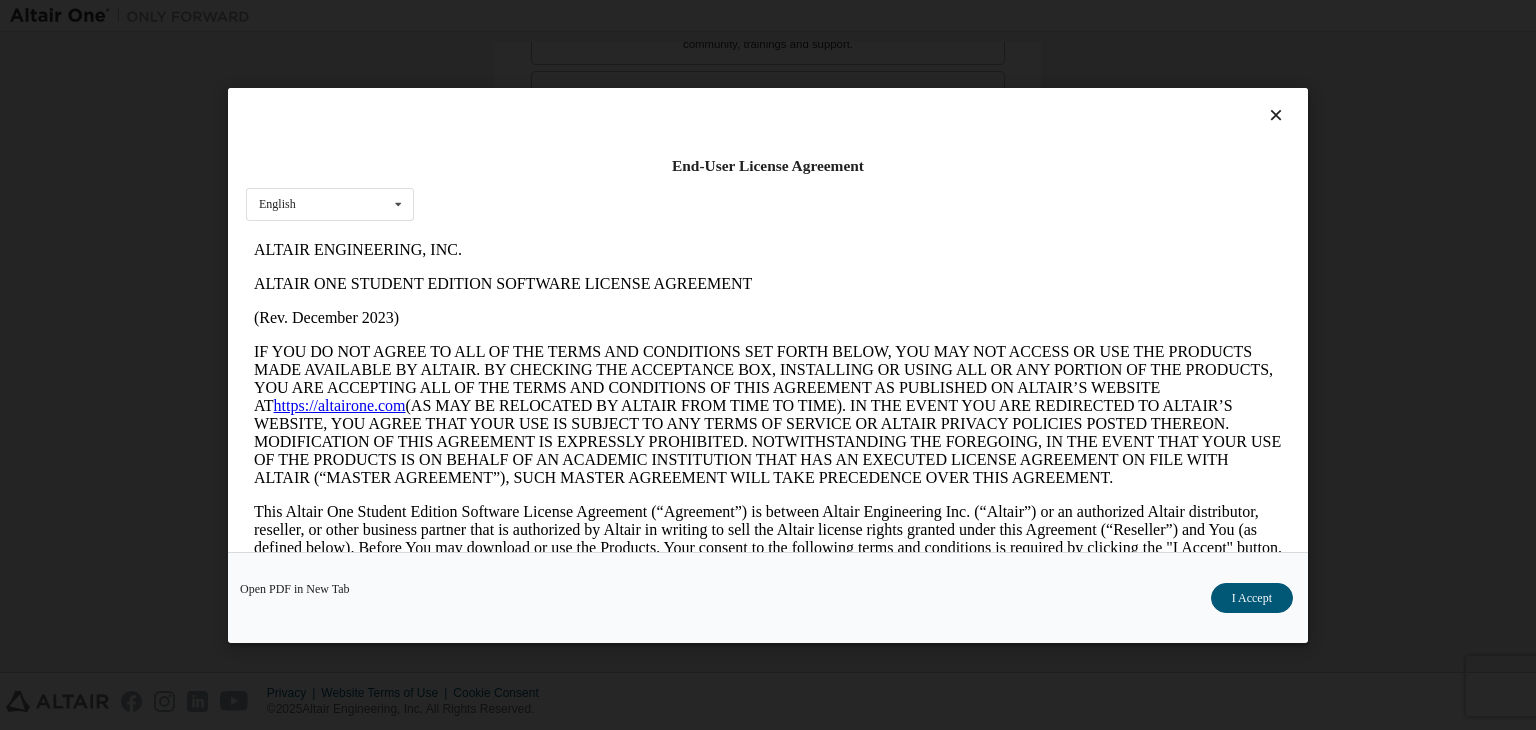scroll, scrollTop: 0, scrollLeft: 0, axis: both 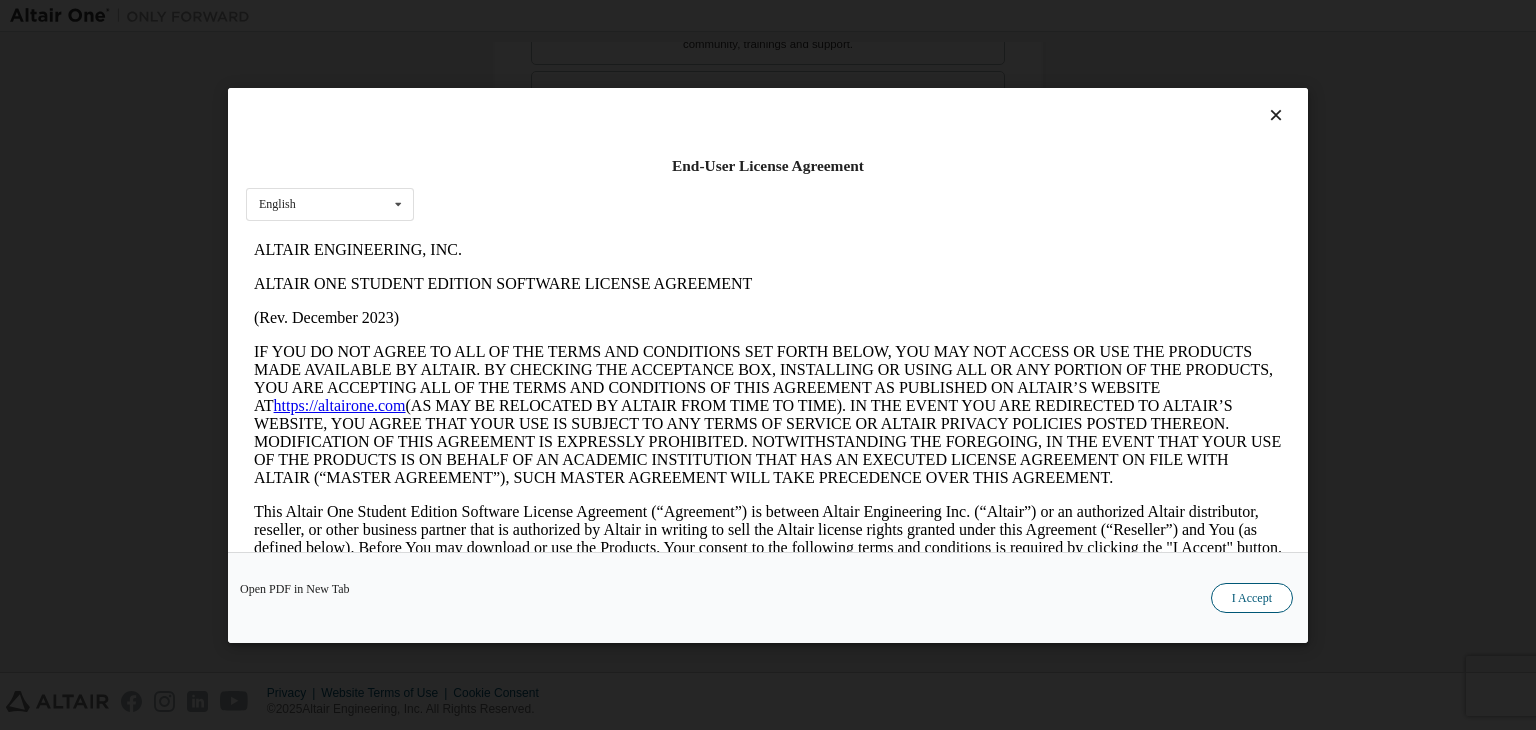 click on "I Accept" at bounding box center (1252, 598) 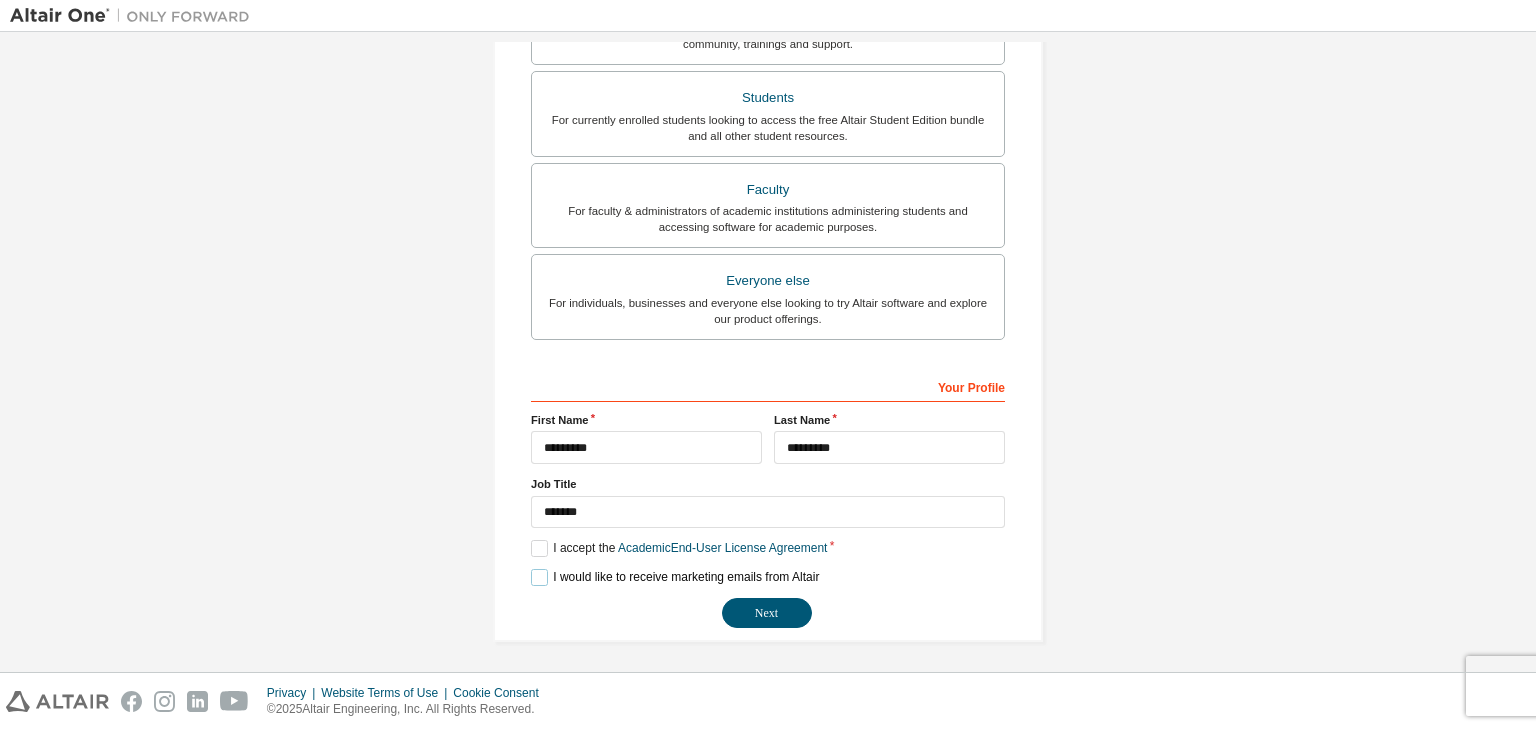 click on "**********" at bounding box center (768, 499) 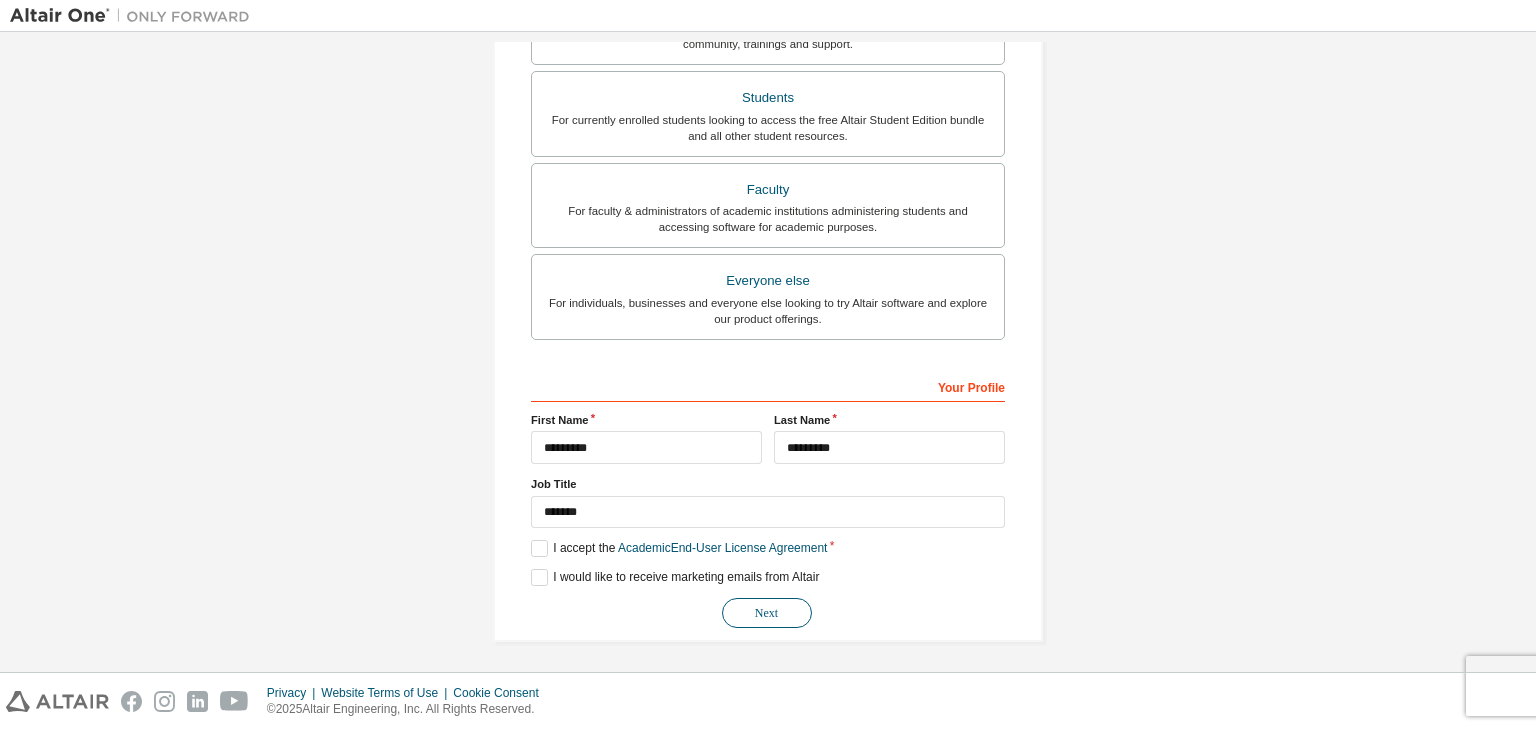click on "Next" at bounding box center [767, 613] 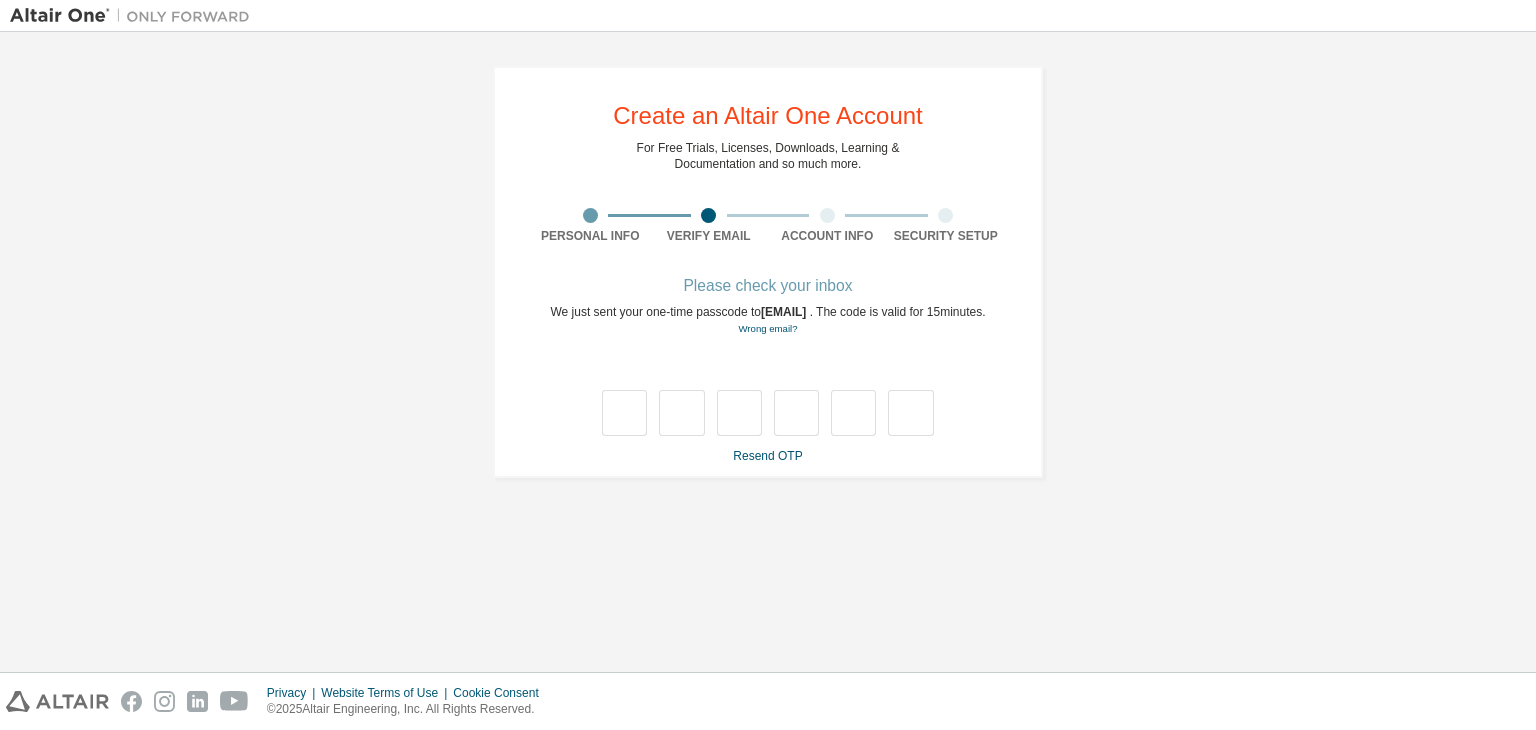 scroll, scrollTop: 0, scrollLeft: 0, axis: both 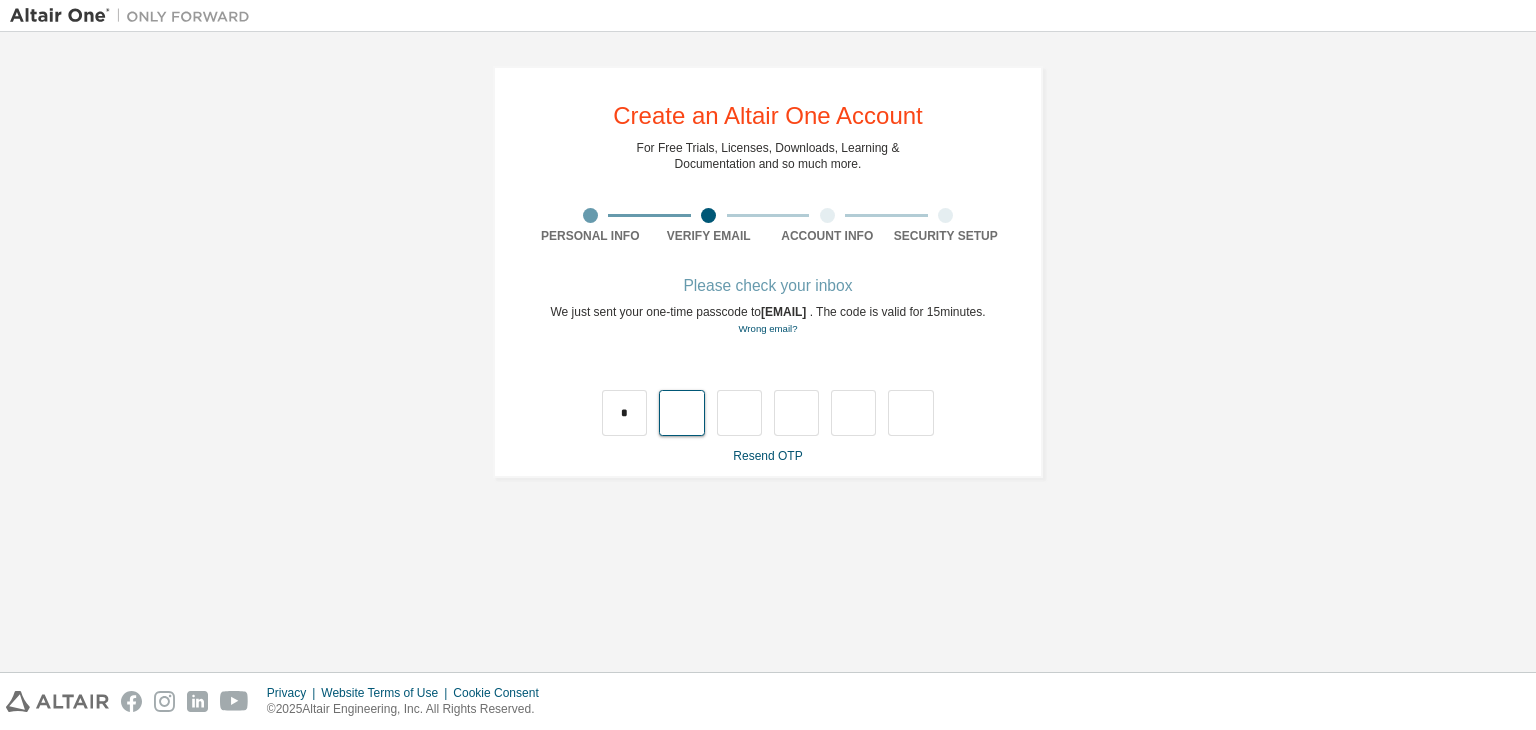 type on "*" 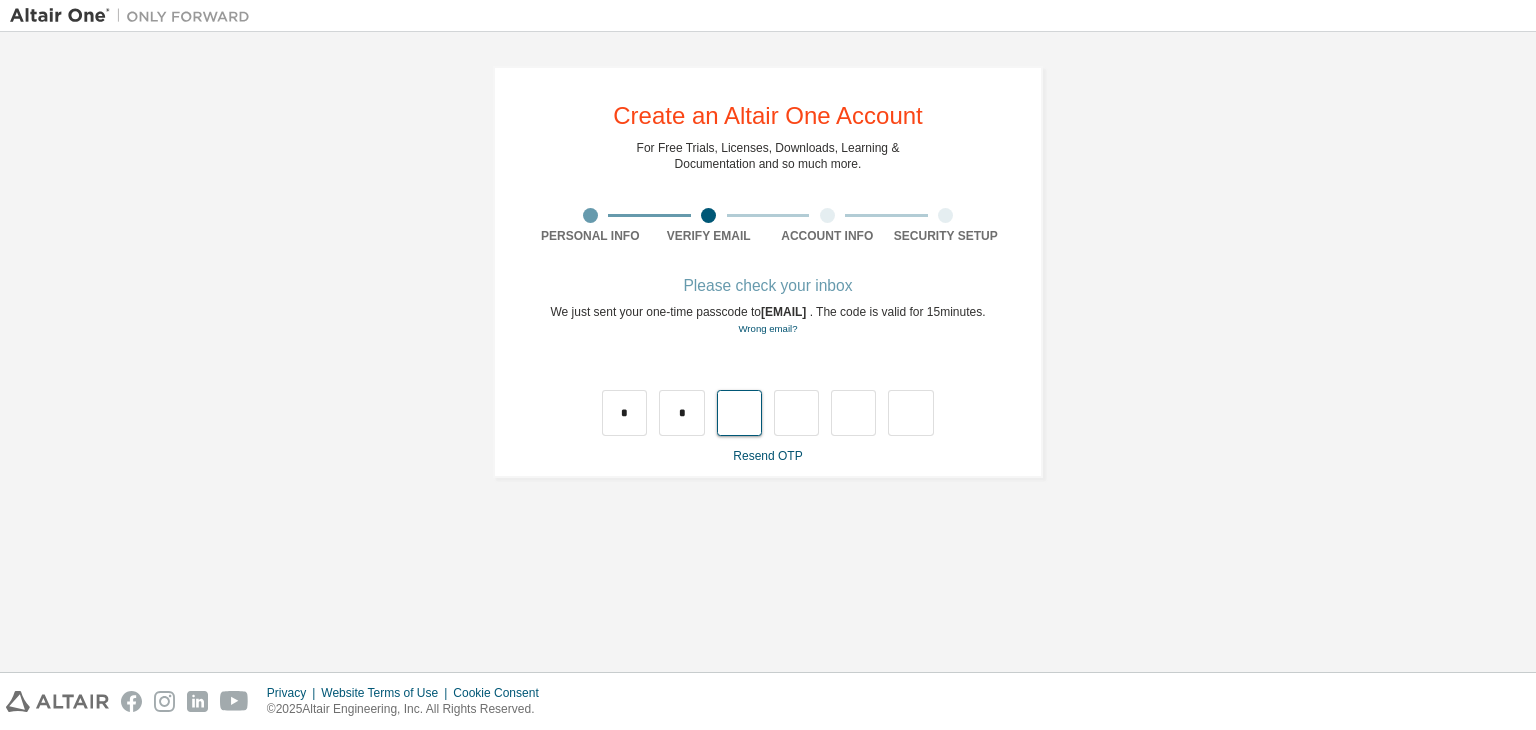 type on "*" 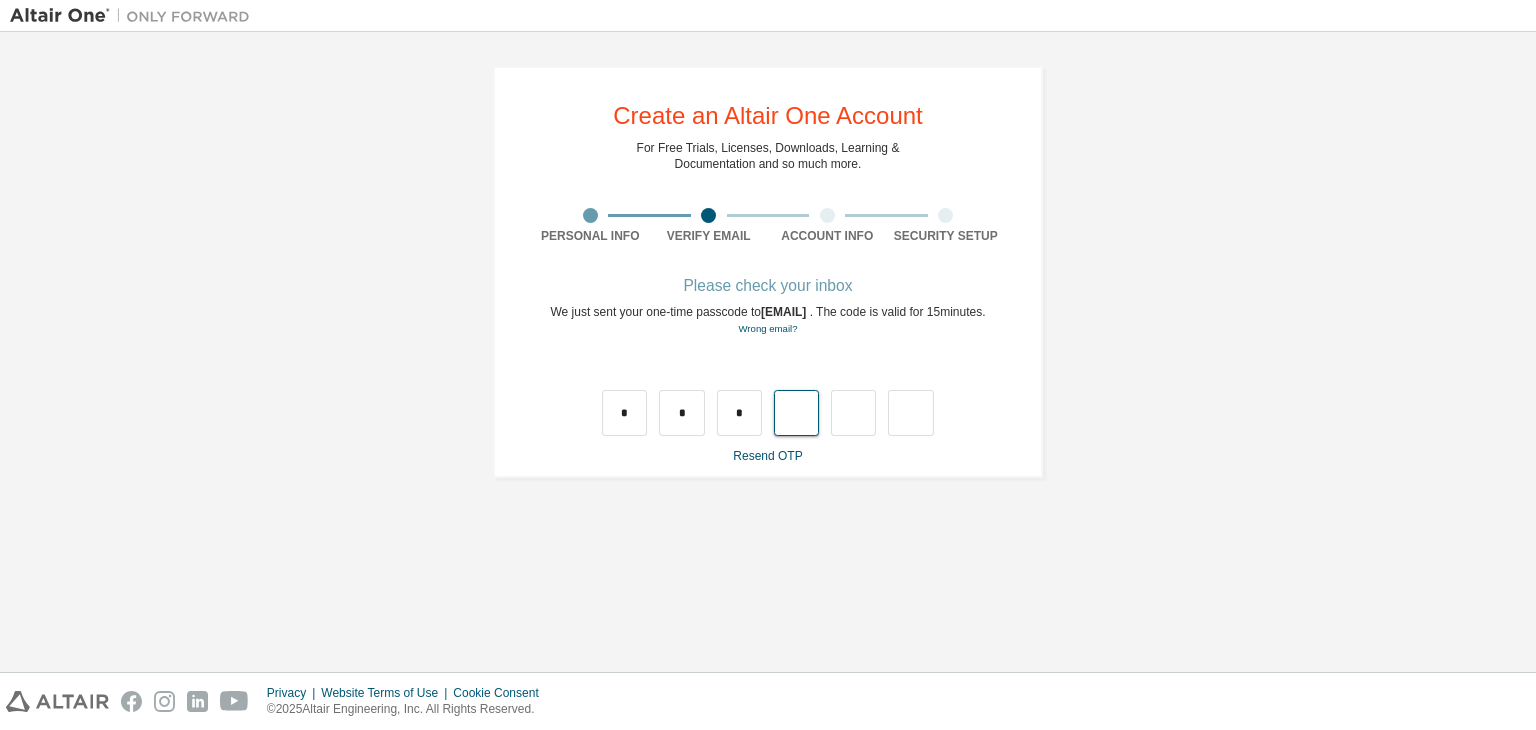 type on "*" 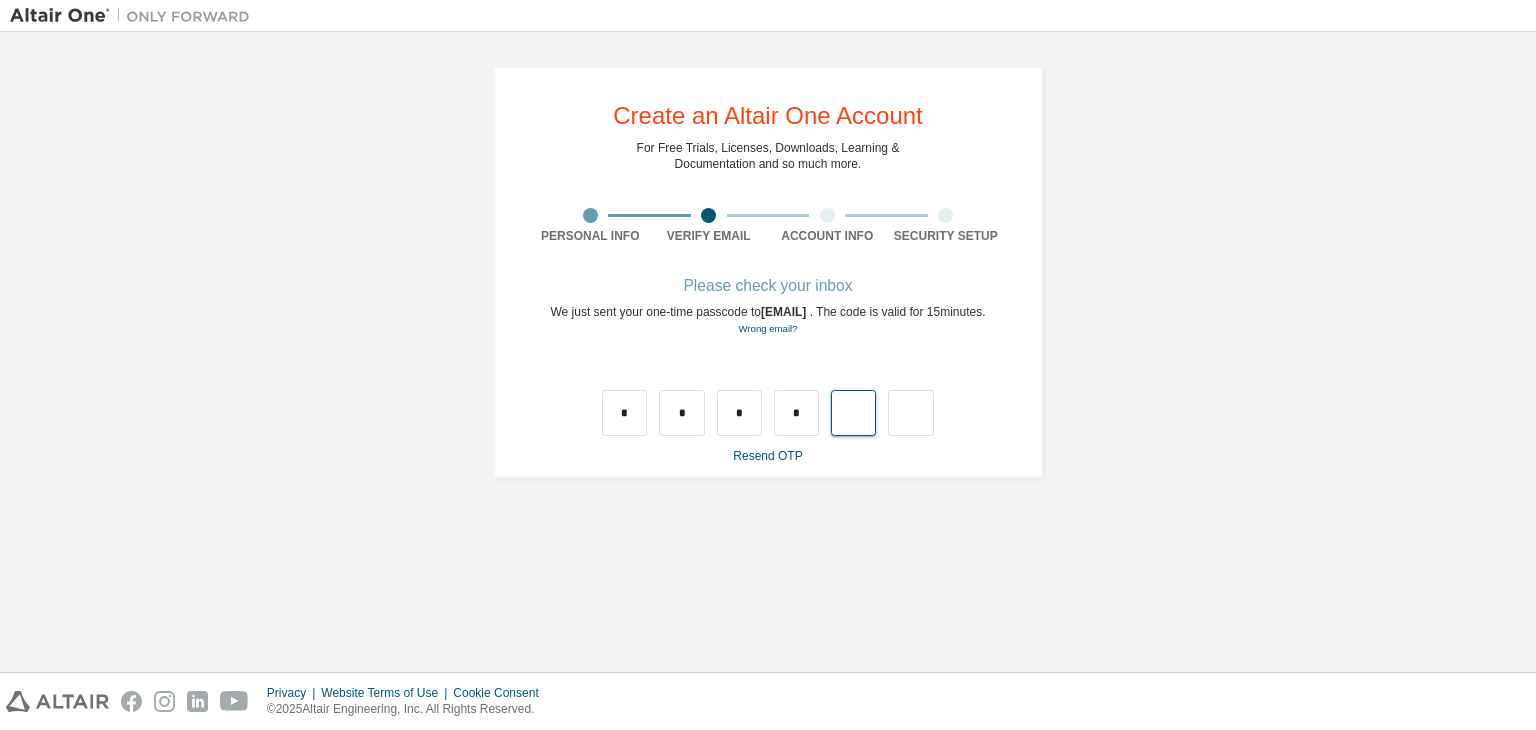 type on "*" 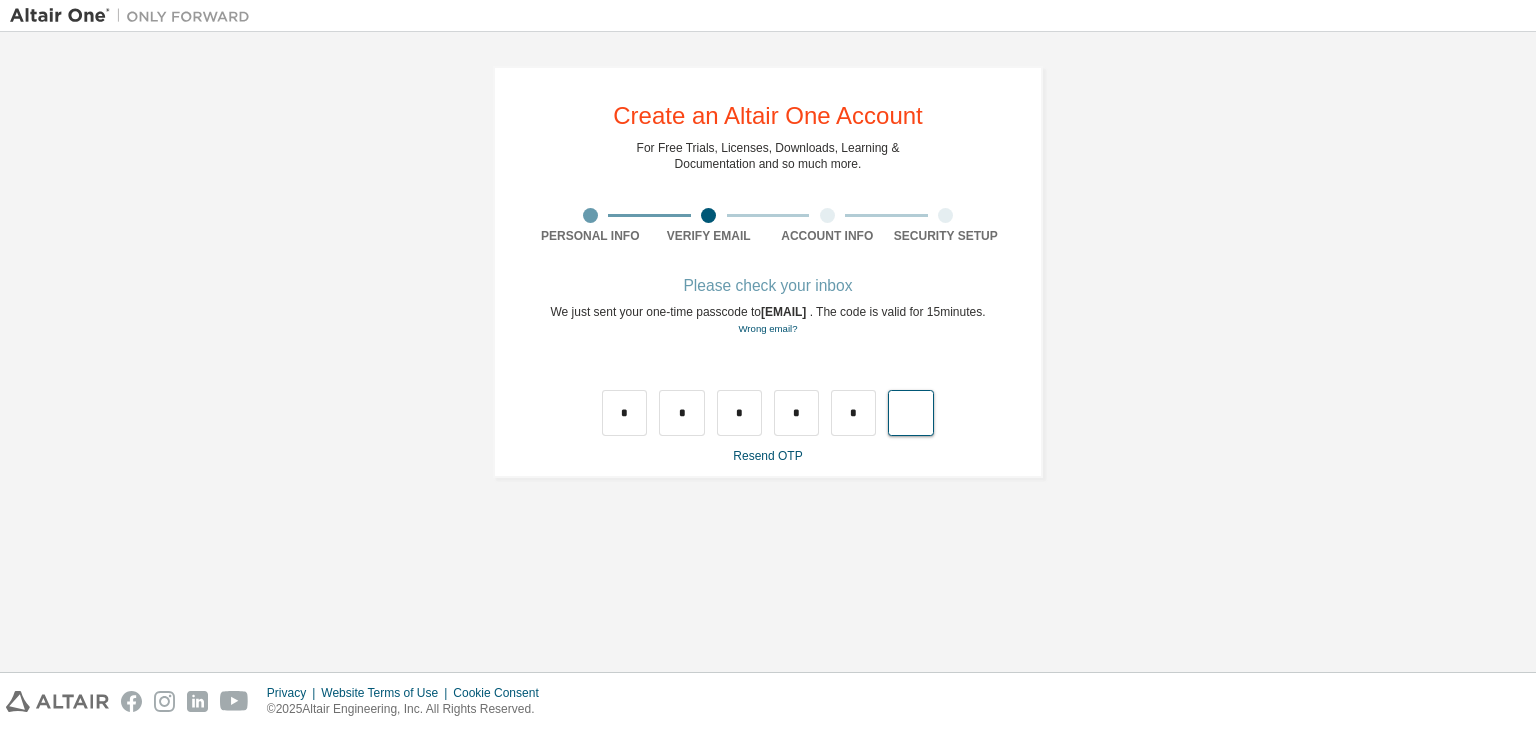 type on "*" 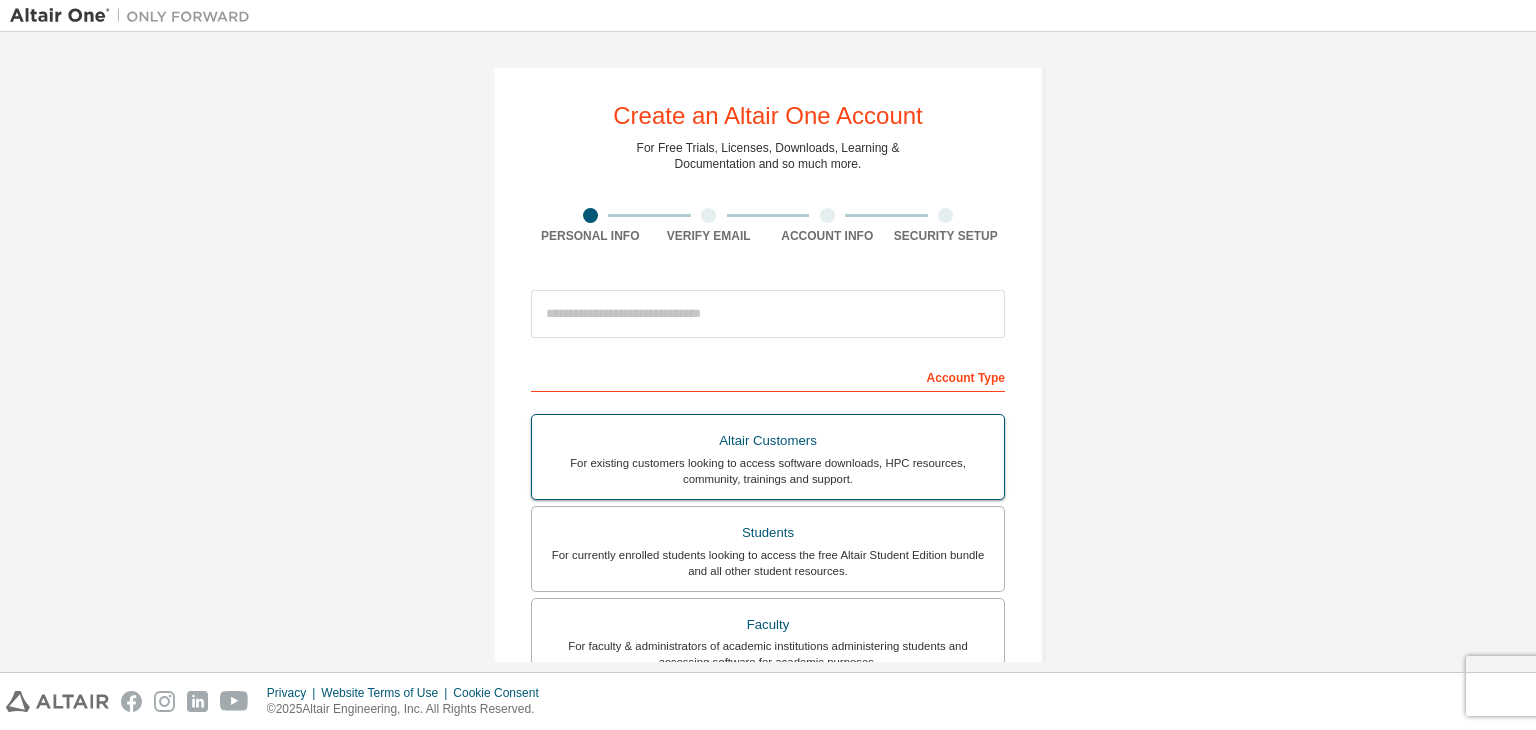 scroll, scrollTop: 0, scrollLeft: 0, axis: both 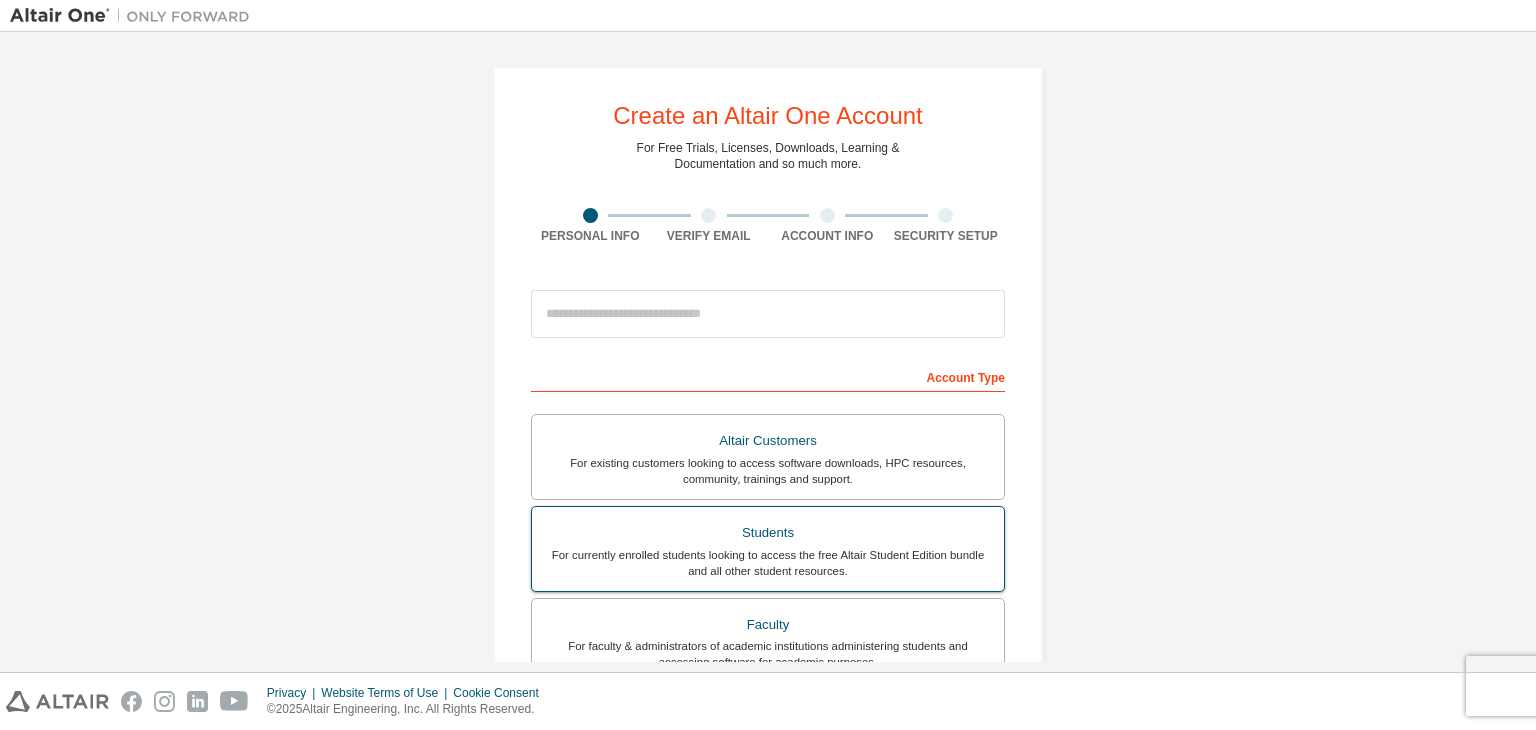click on "Students" at bounding box center [768, 533] 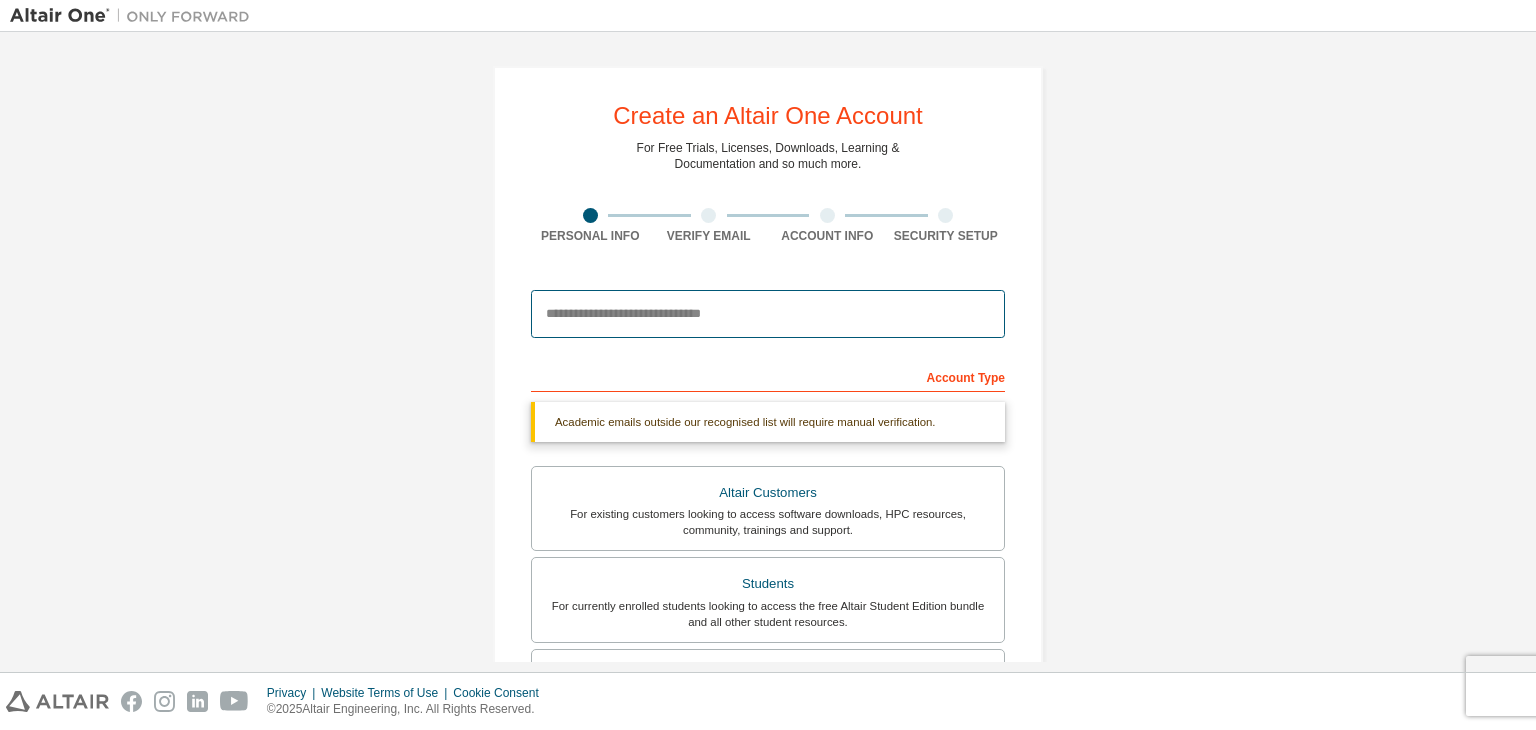click at bounding box center [768, 314] 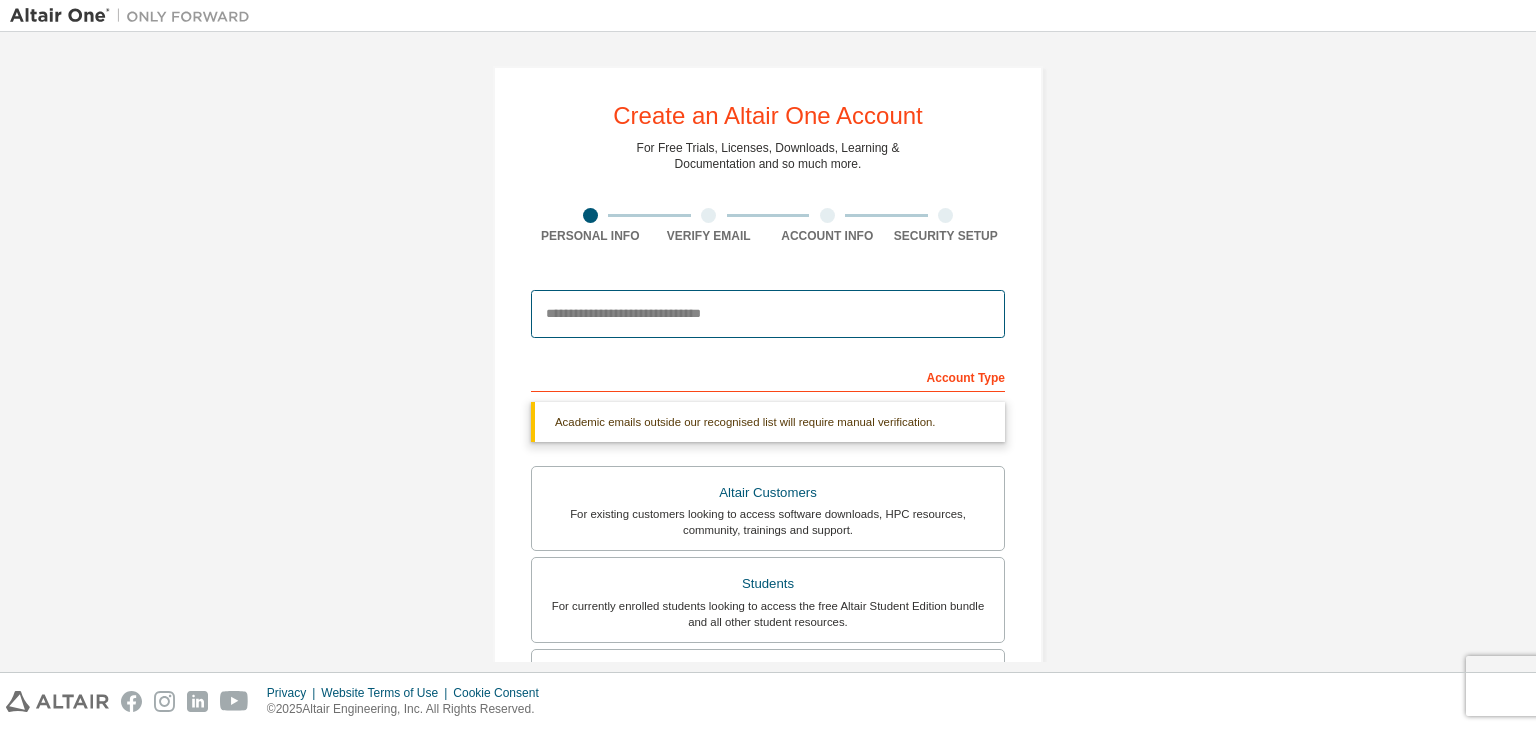 type on "**********" 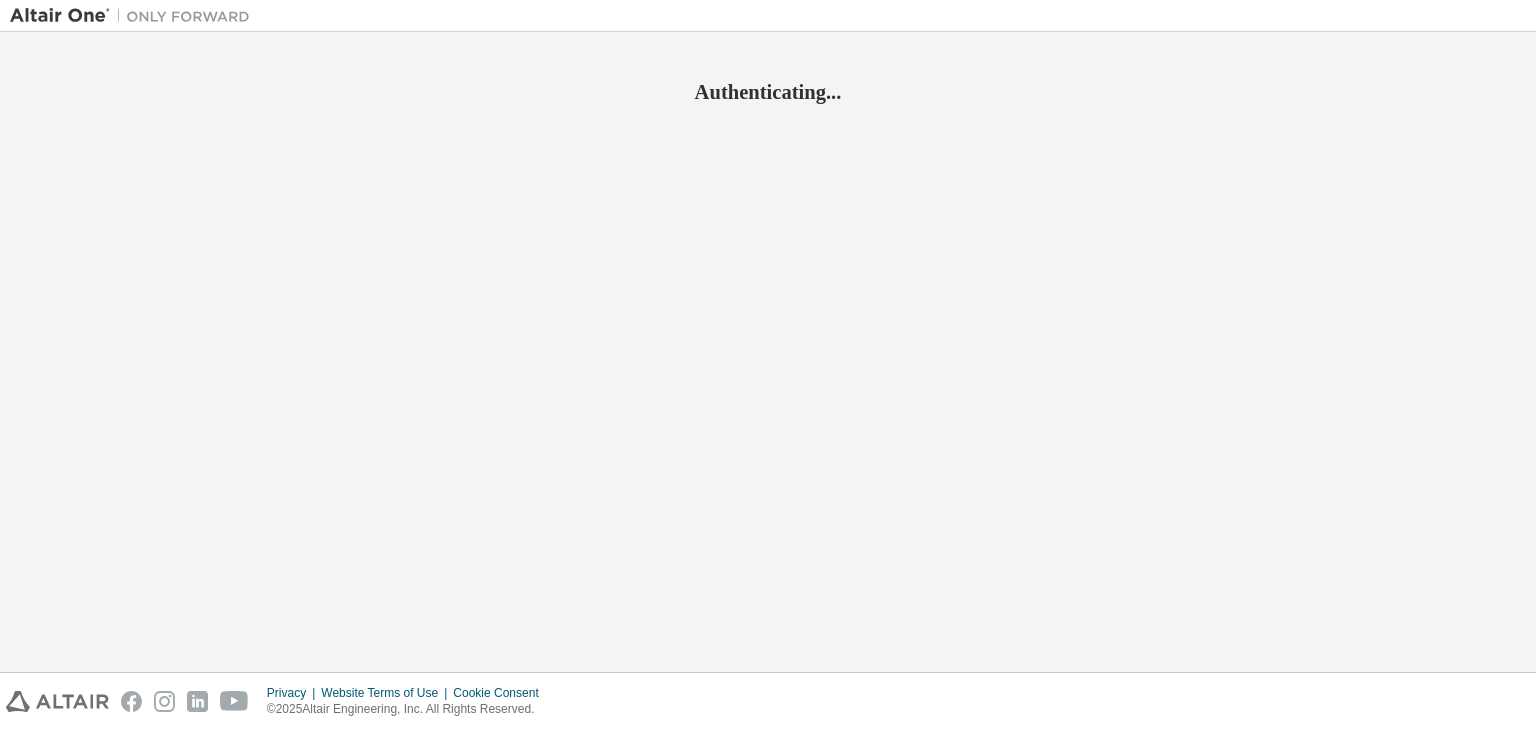 scroll, scrollTop: 0, scrollLeft: 0, axis: both 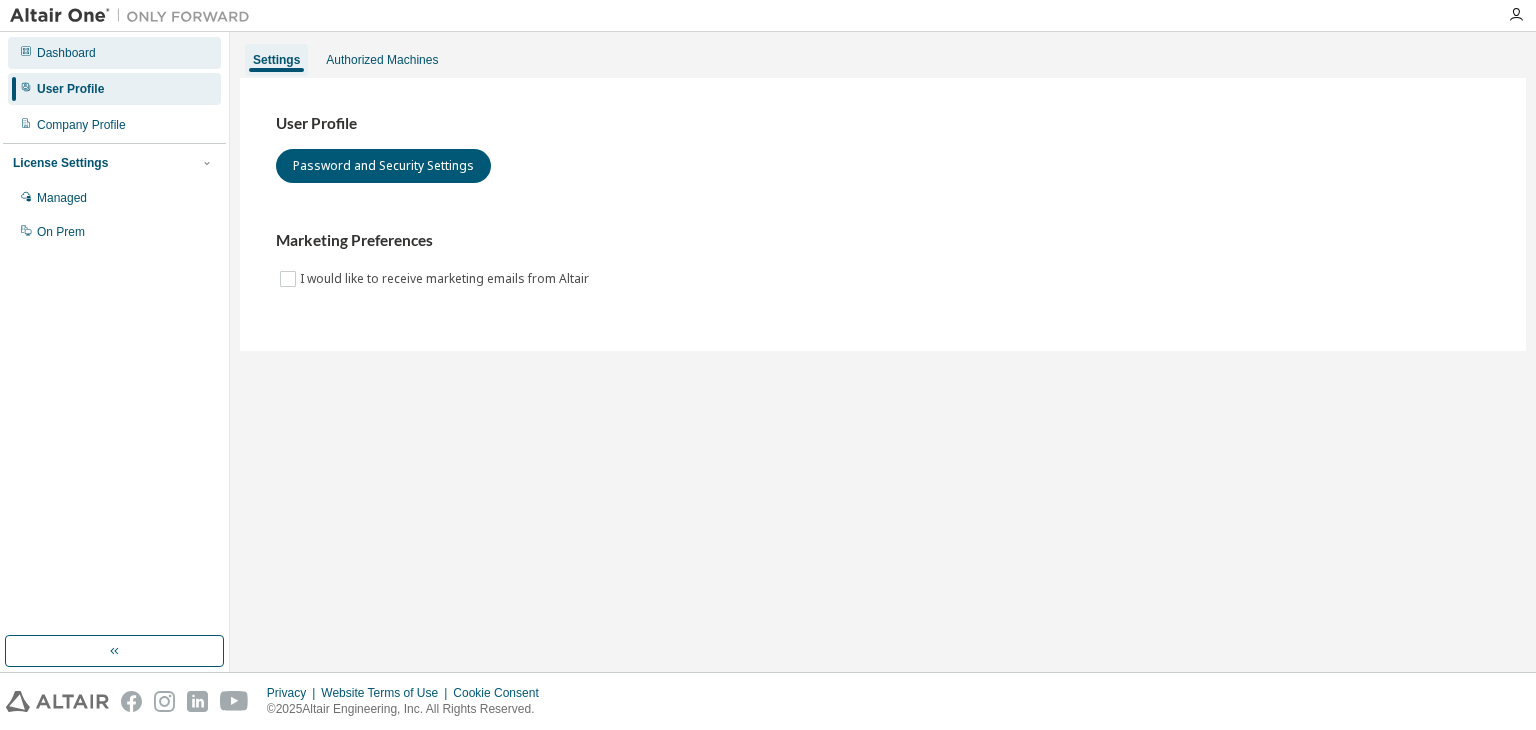 click on "Dashboard" at bounding box center [66, 53] 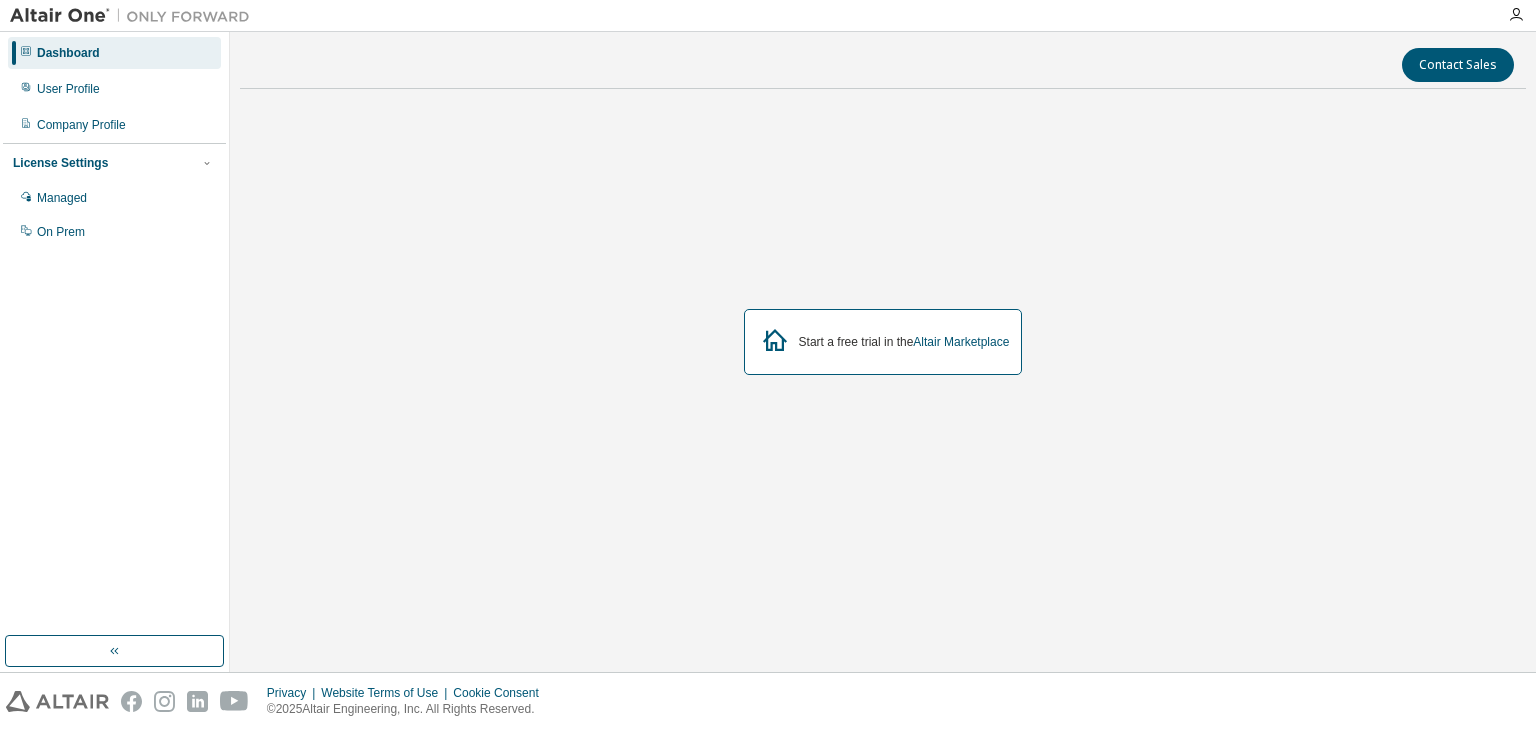 click on "Start a free trial in the  Altair Marketplace" at bounding box center [883, 342] 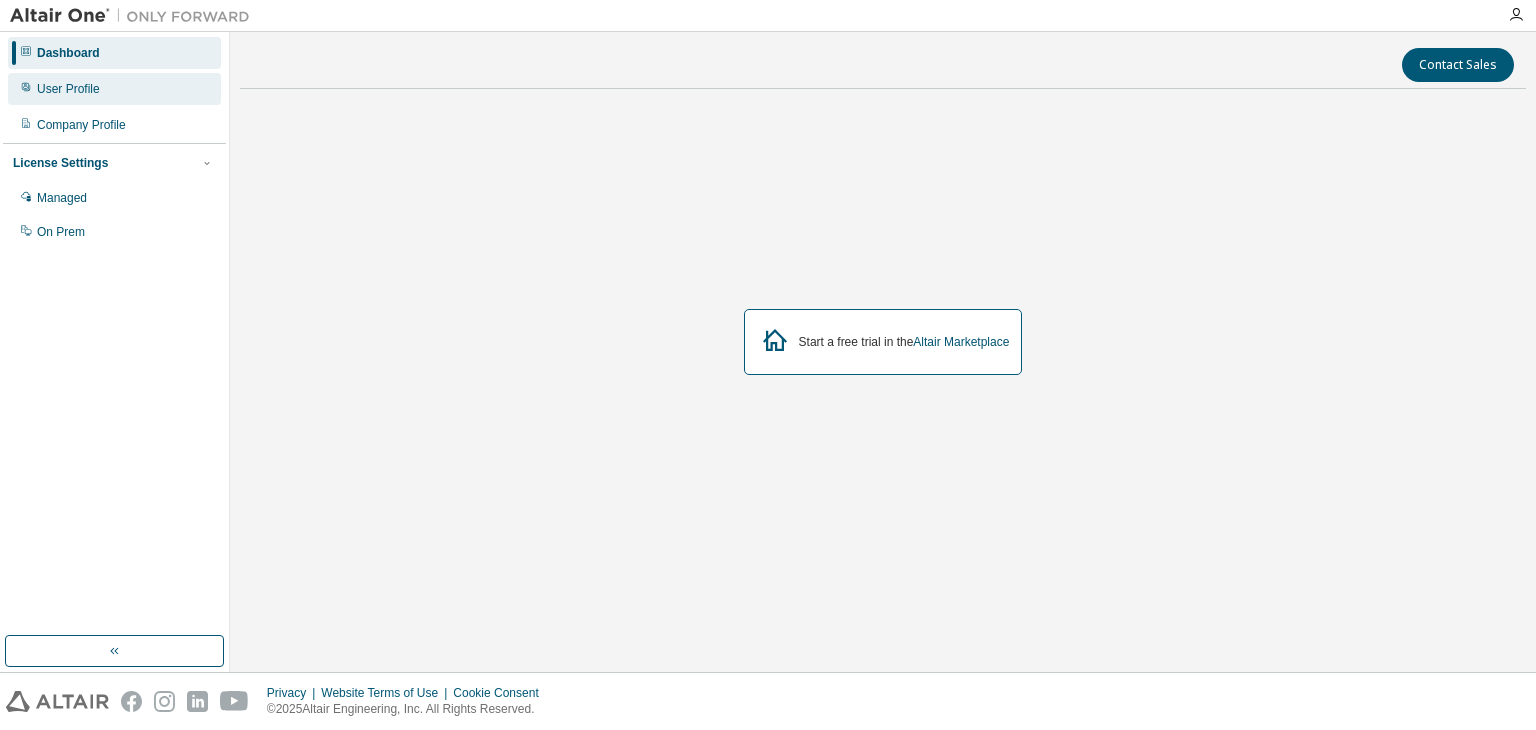 click on "User Profile" at bounding box center [114, 89] 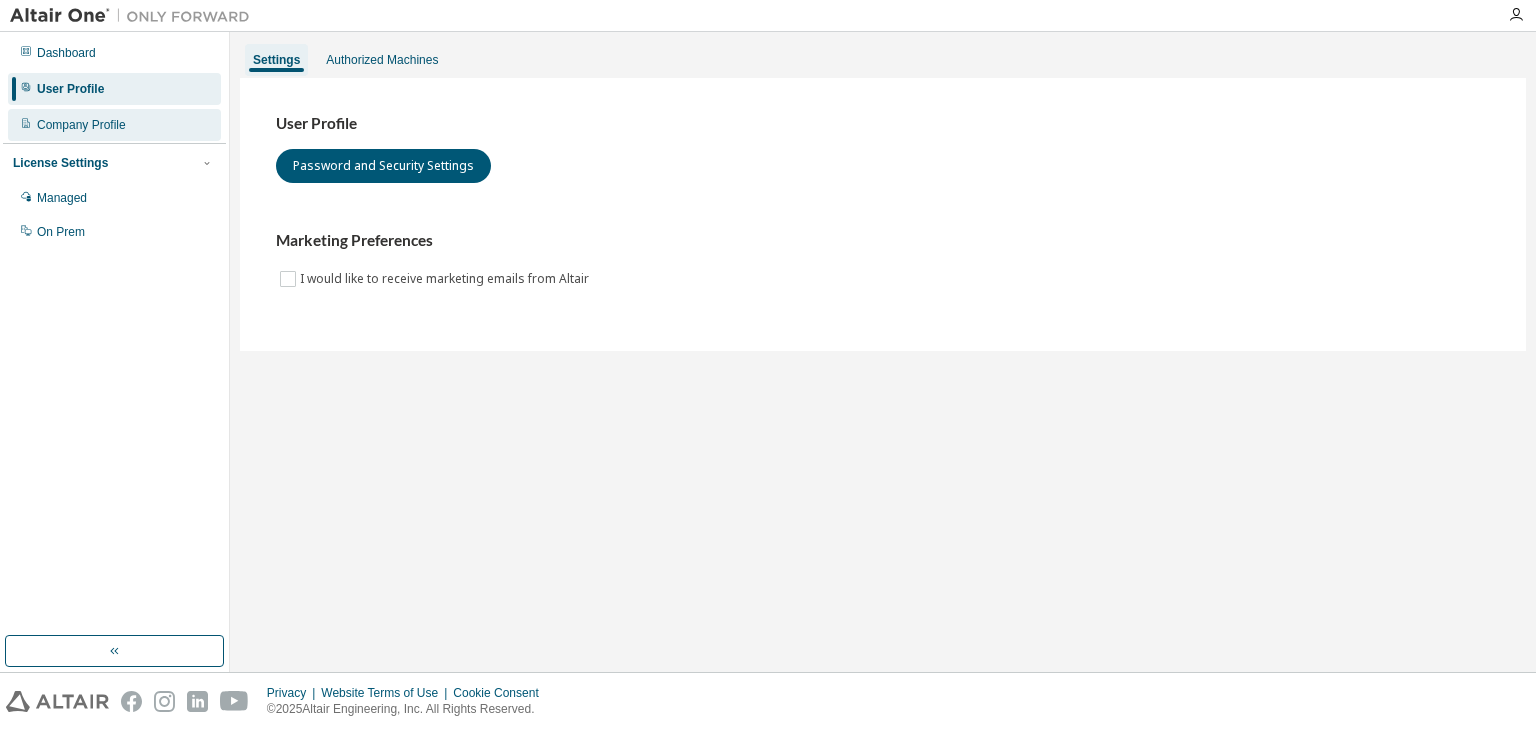 click on "Company Profile" at bounding box center [114, 125] 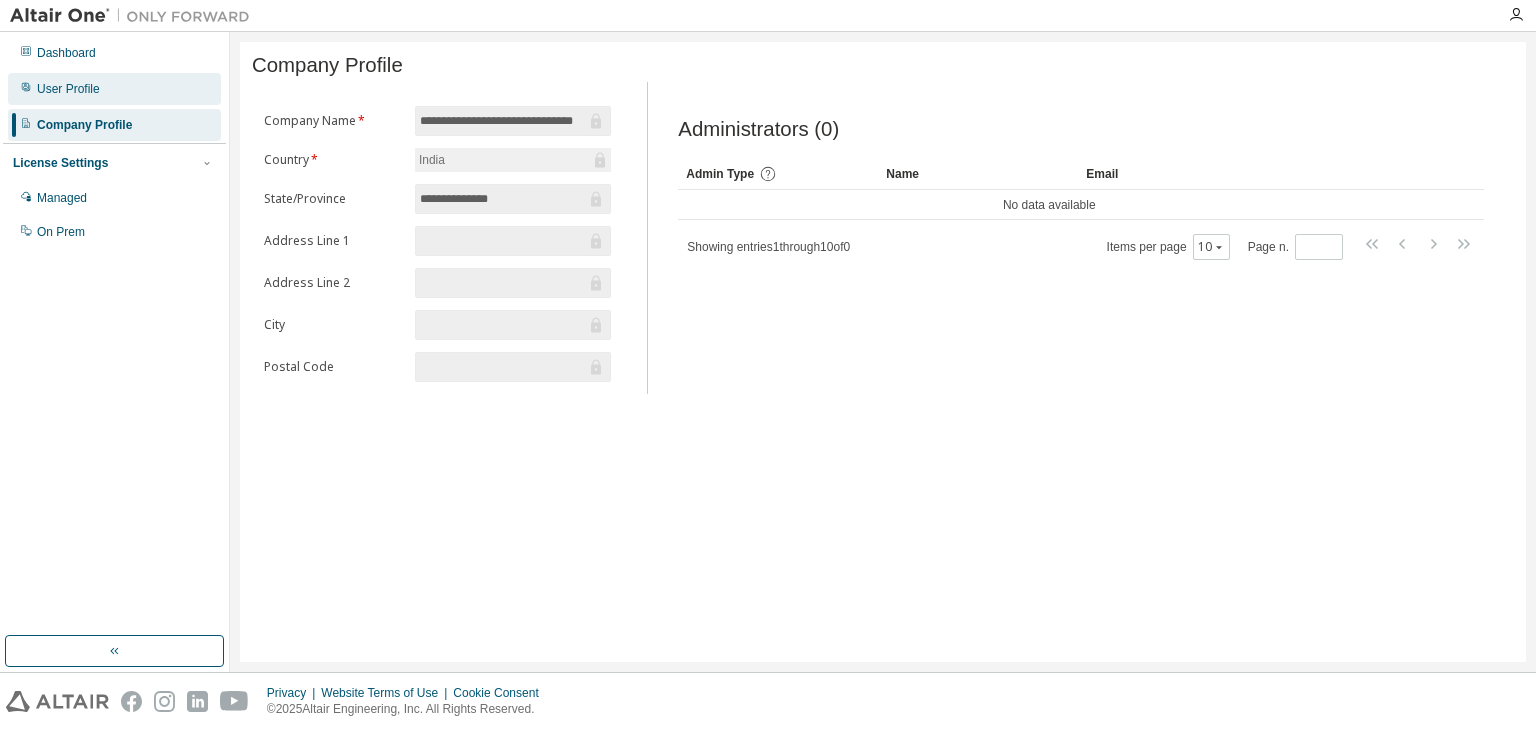 click on "User Profile" at bounding box center (114, 89) 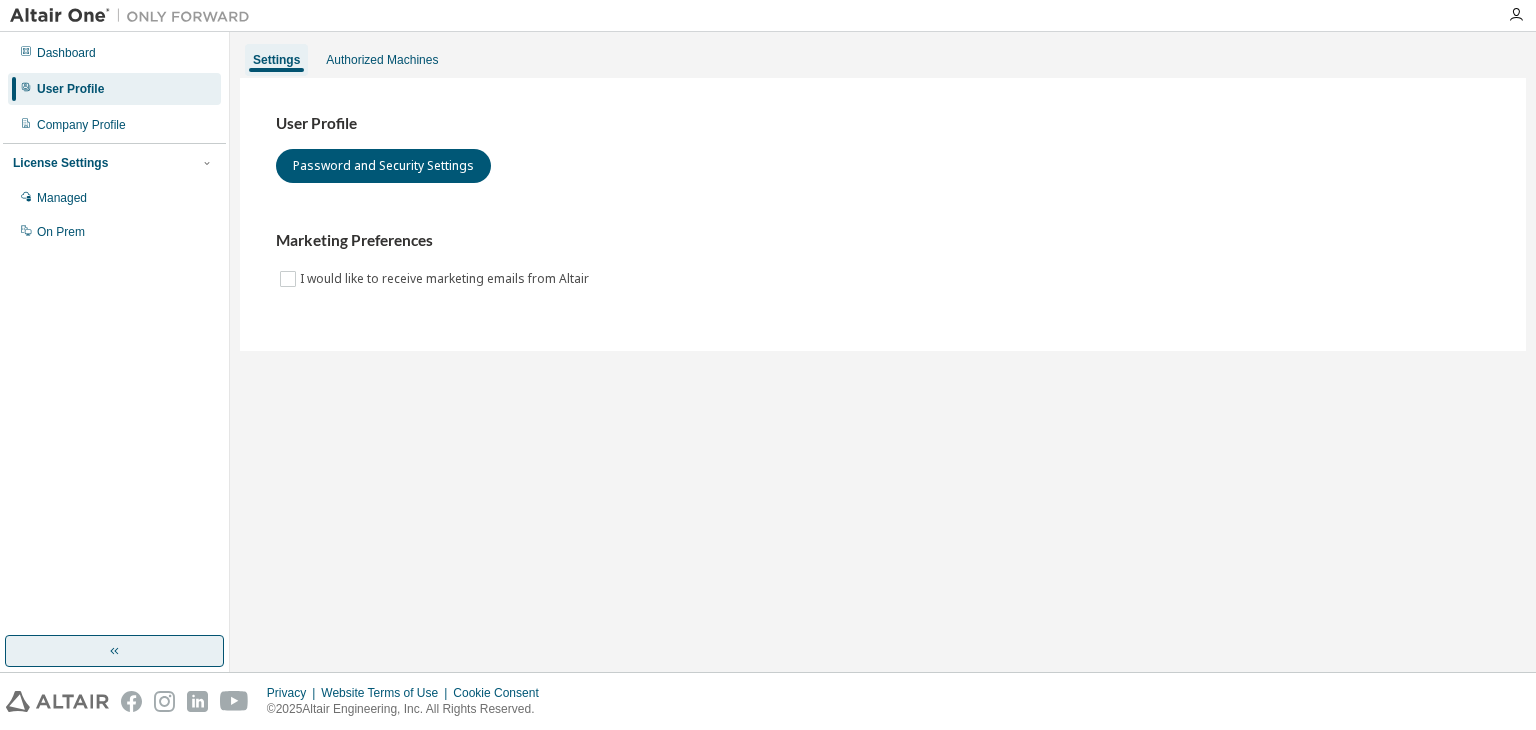click at bounding box center (114, 651) 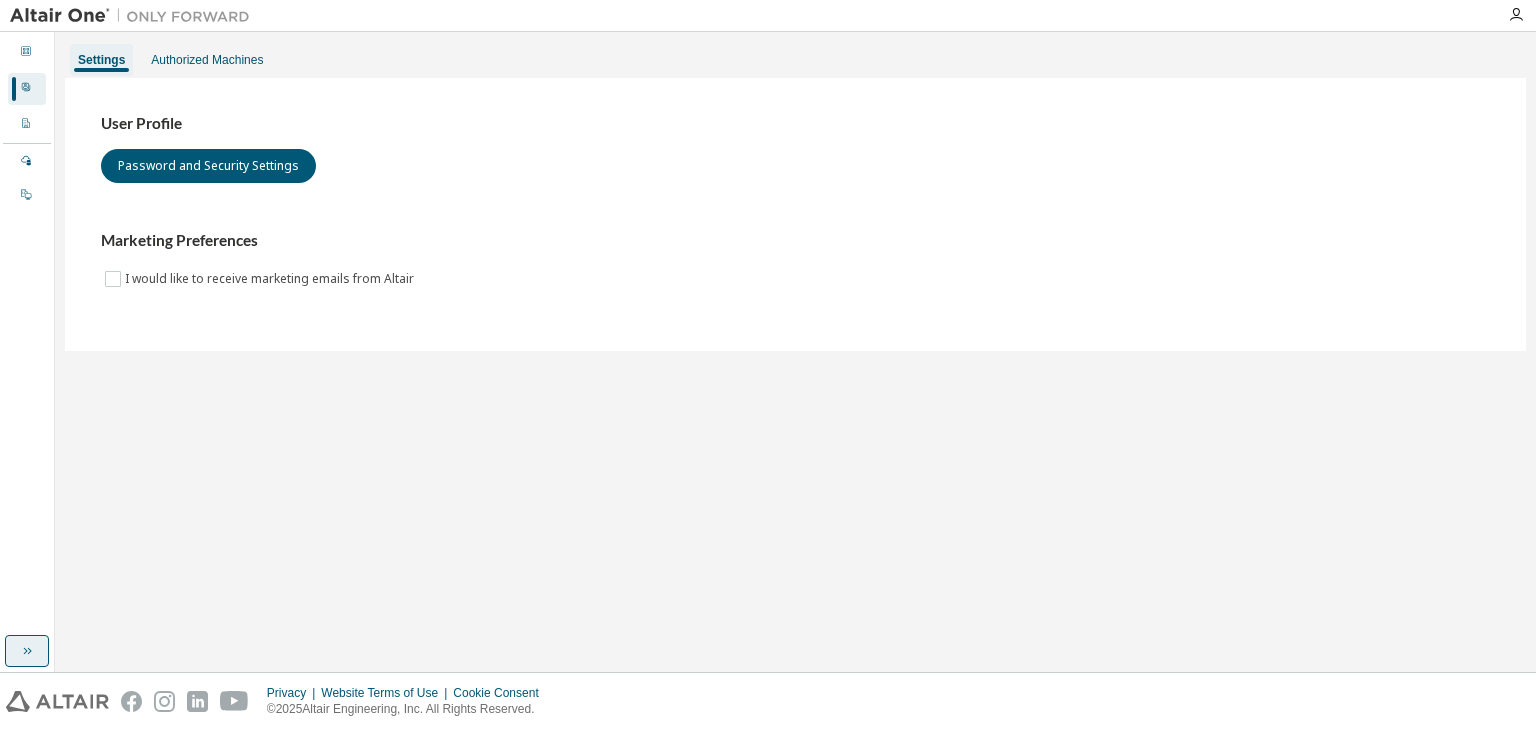 click 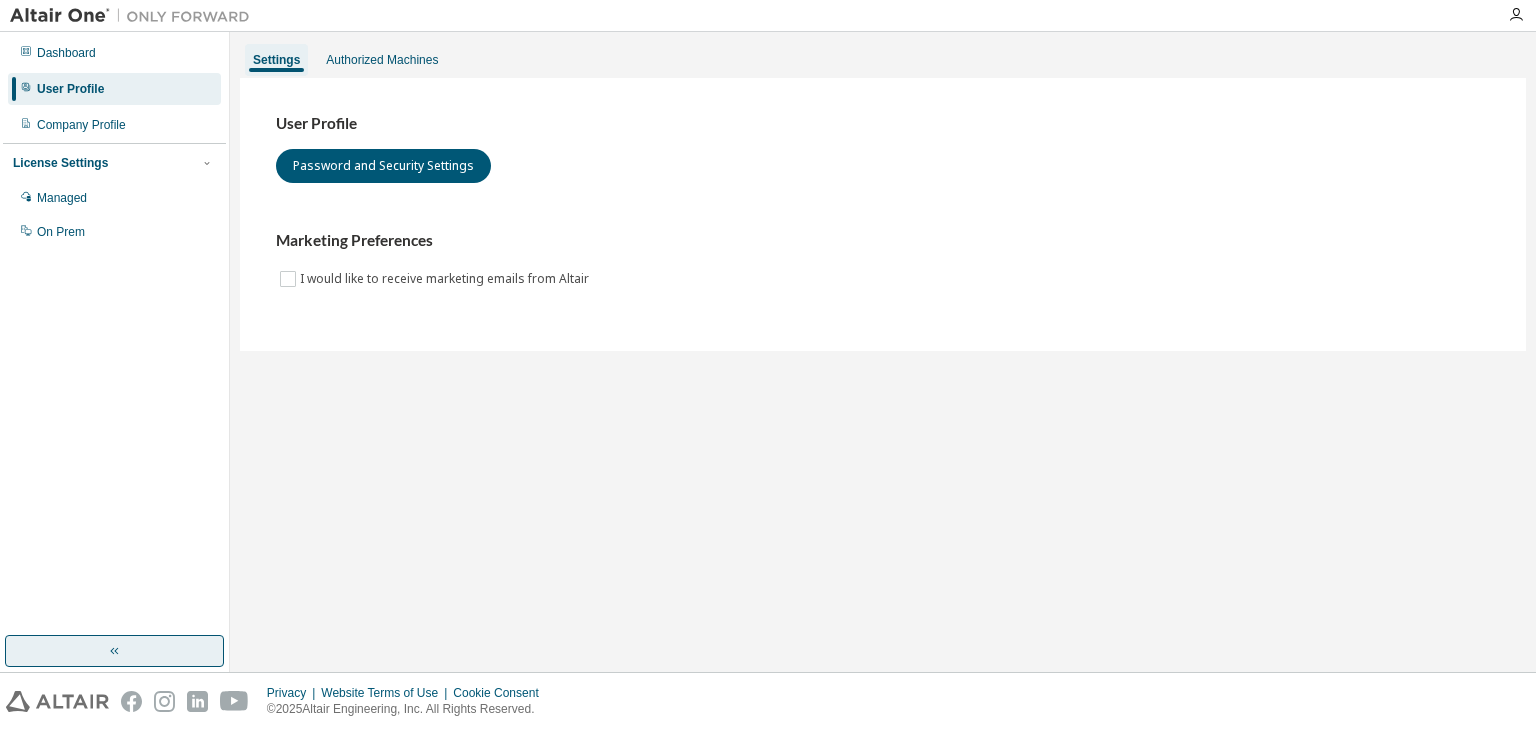 click at bounding box center (135, 16) 